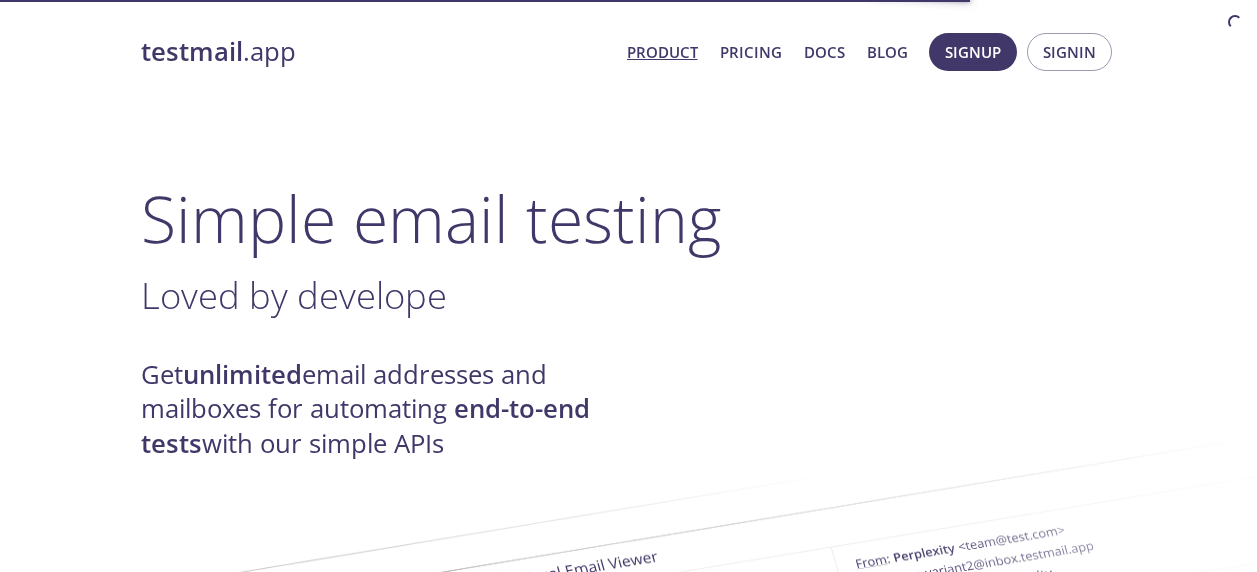 scroll, scrollTop: 0, scrollLeft: 0, axis: both 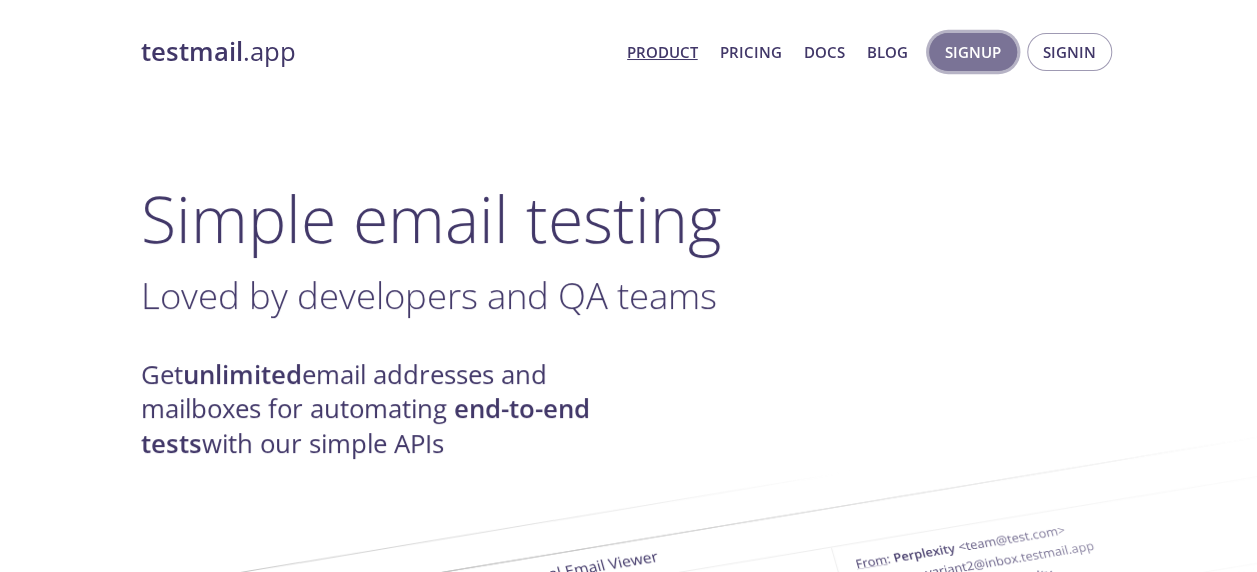click on "Signup" at bounding box center [973, 52] 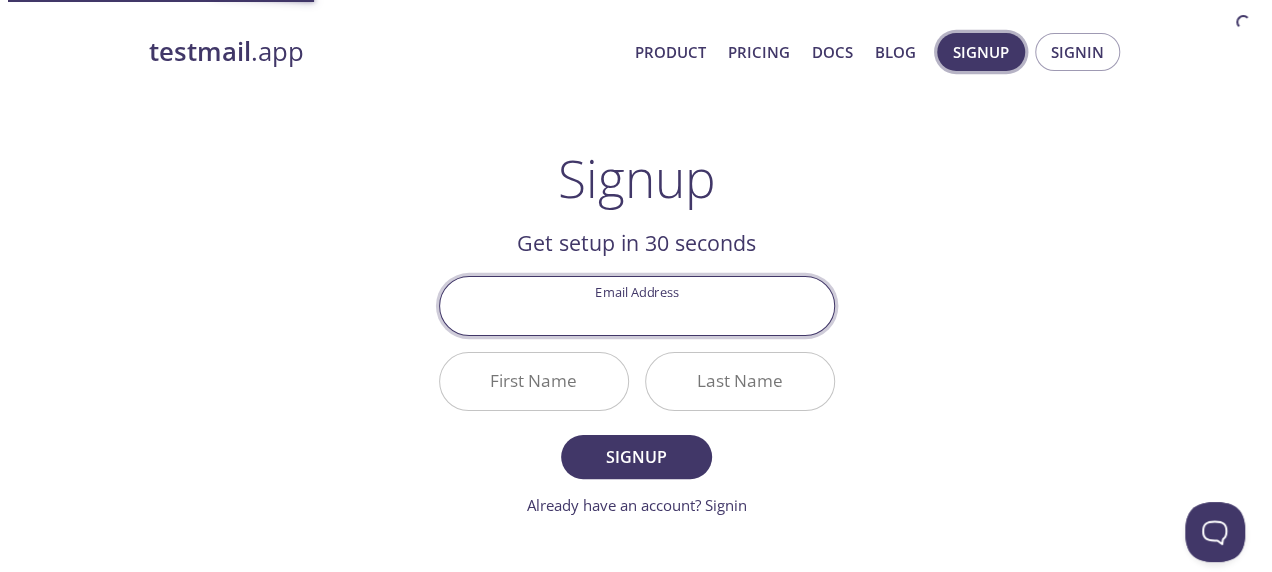 scroll, scrollTop: 0, scrollLeft: 0, axis: both 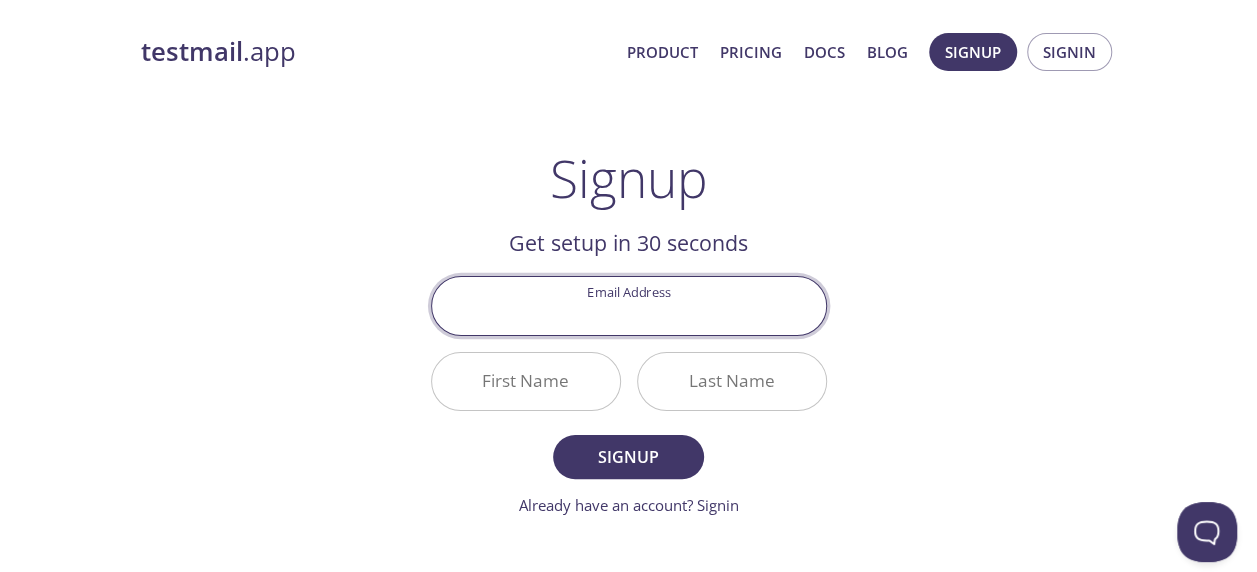 click on "Email Address" at bounding box center [629, 305] 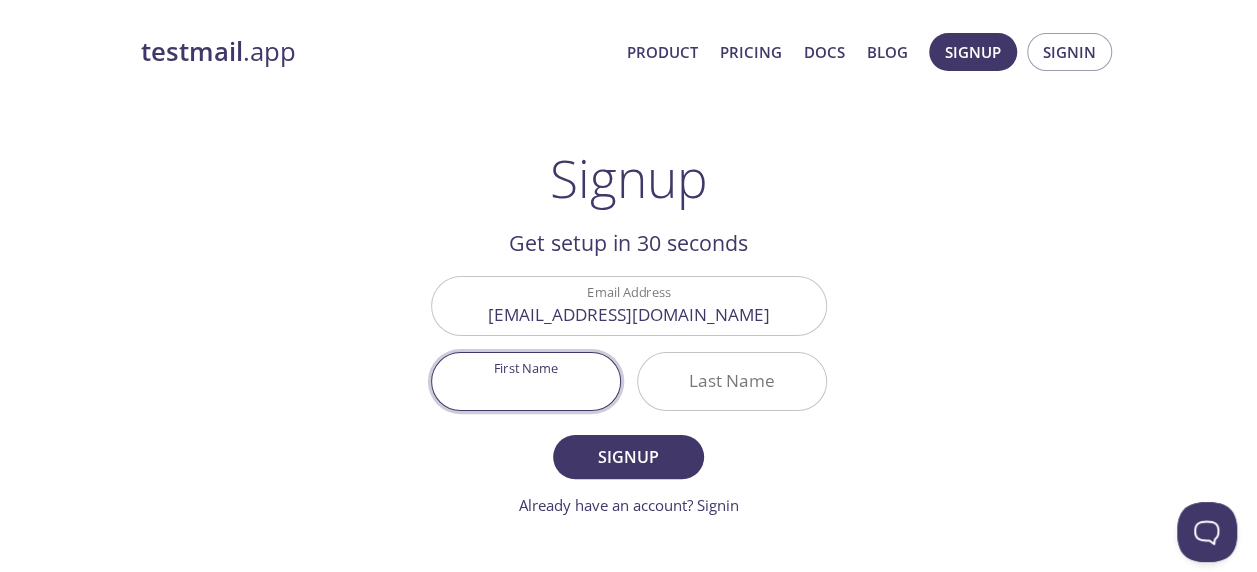 click on "First Name" at bounding box center [526, 381] 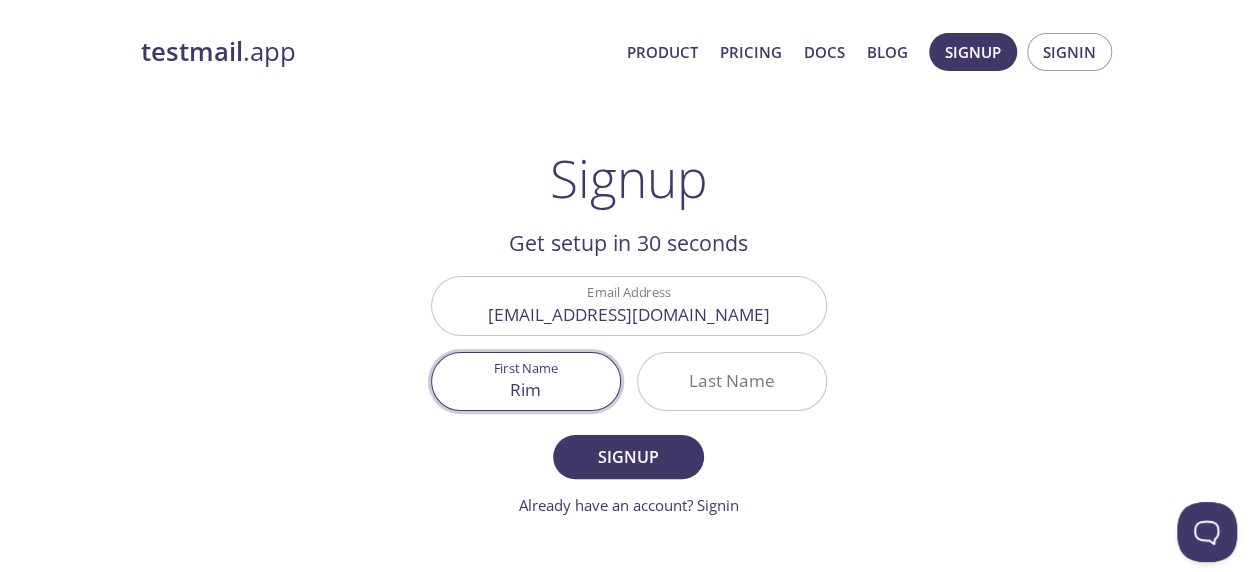 type on "Rim" 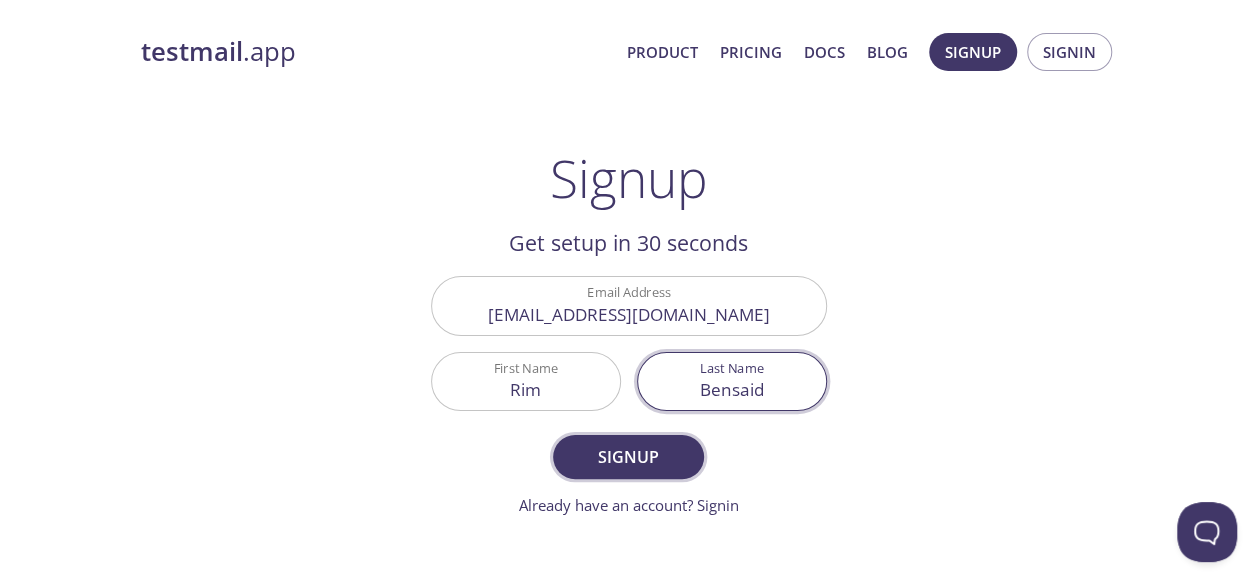 type on "Bensaid" 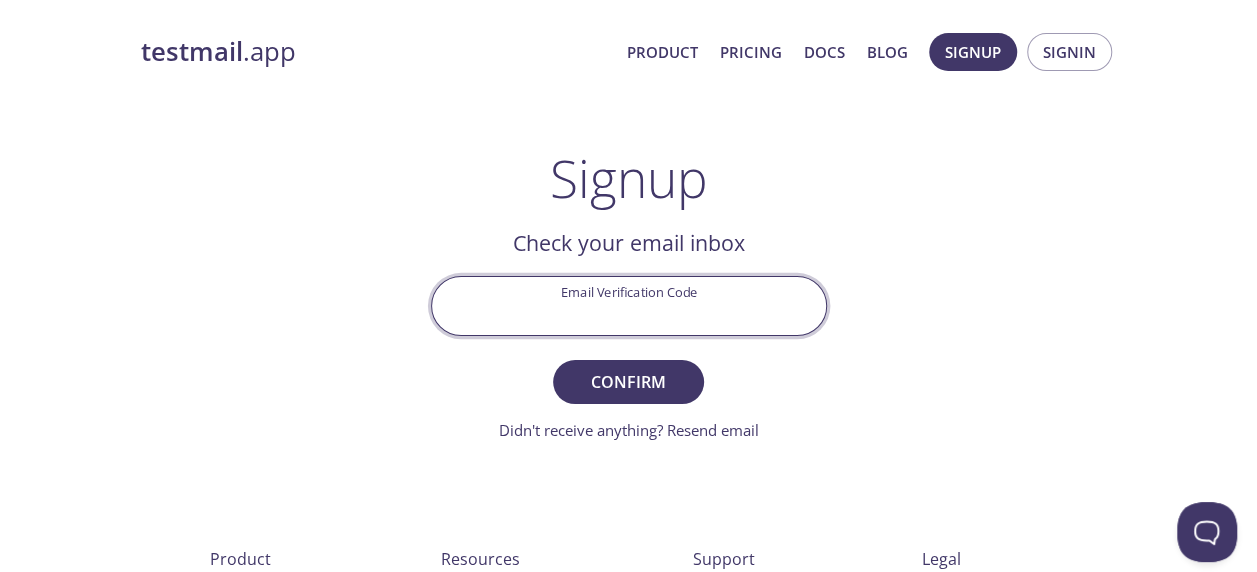 click on "Email Verification Code" at bounding box center (629, 305) 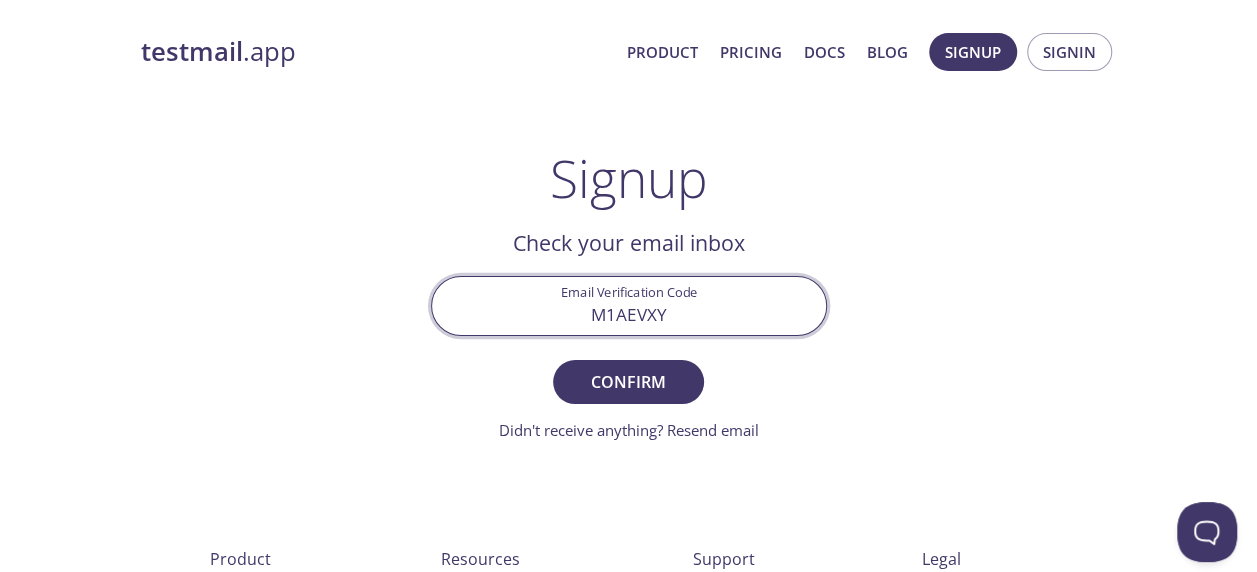 type on "M1AEVXY" 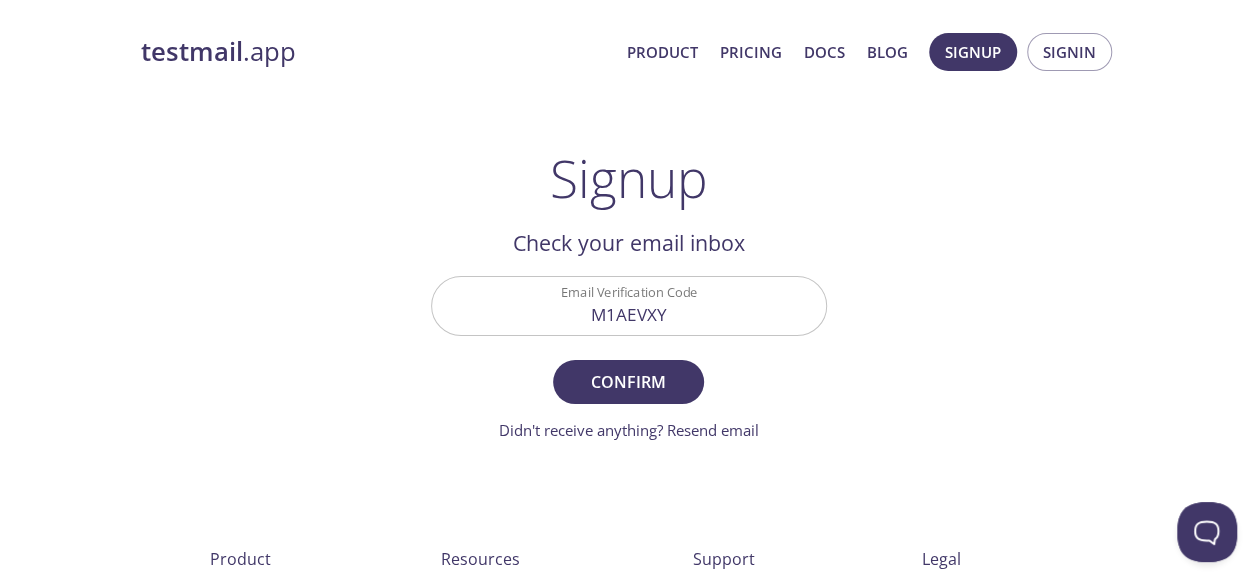 click on "Email Verification Code M1AEVXY Confirm Didn't receive anything? Resend email" at bounding box center (629, 358) 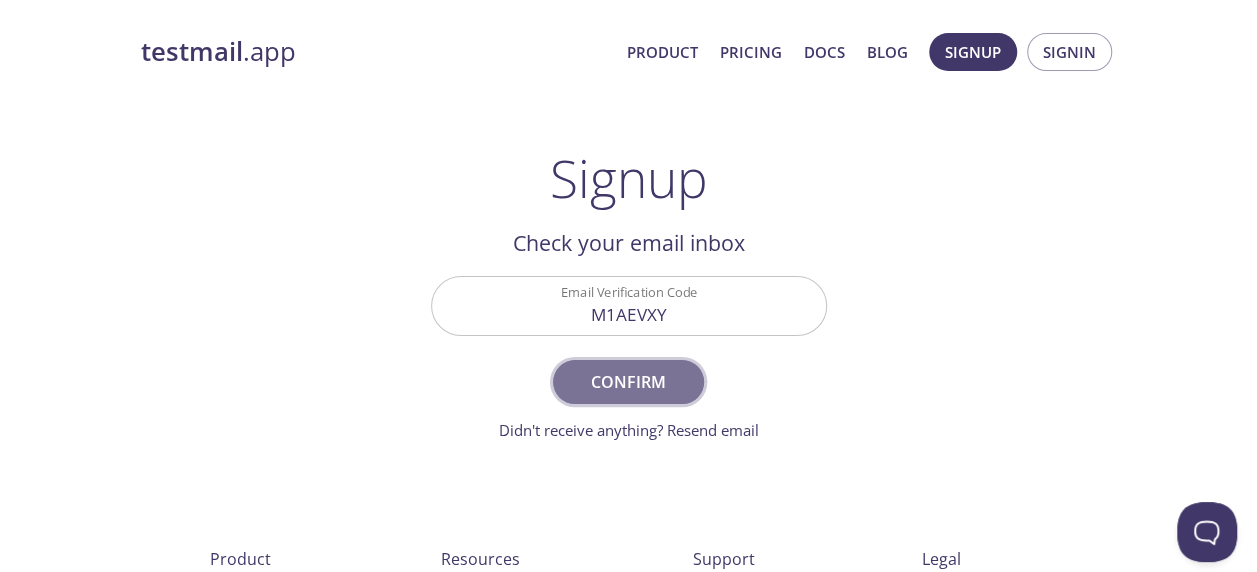 click on "Confirm" at bounding box center [628, 382] 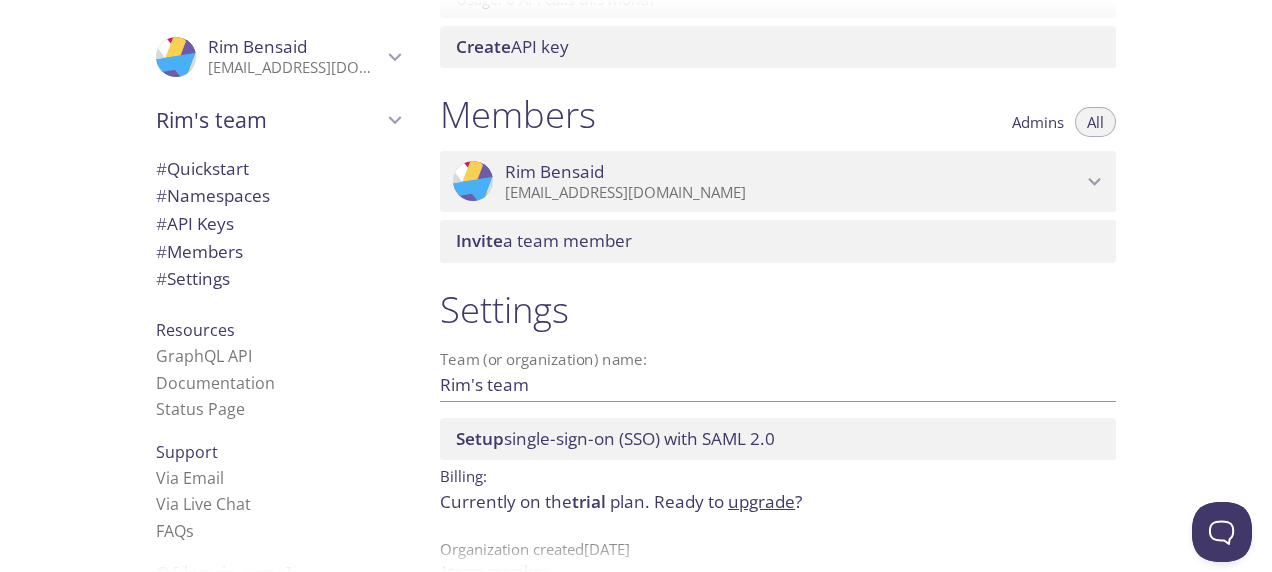scroll, scrollTop: 0, scrollLeft: 0, axis: both 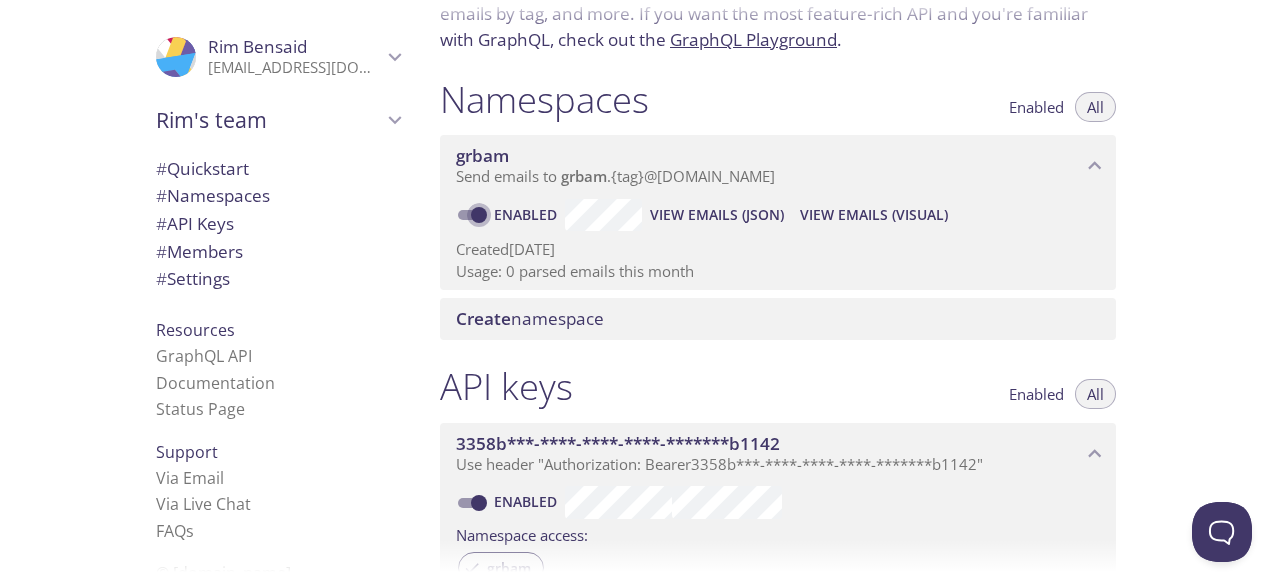 click on "Enabled" at bounding box center [479, 215] 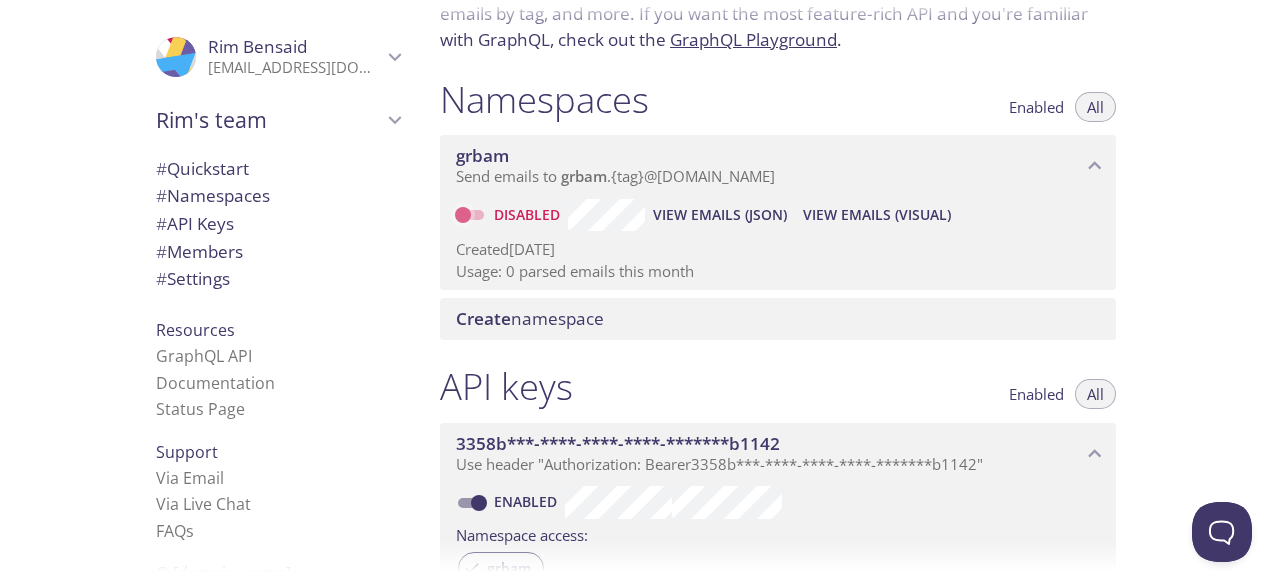 click on "Disabled" at bounding box center (463, 215) 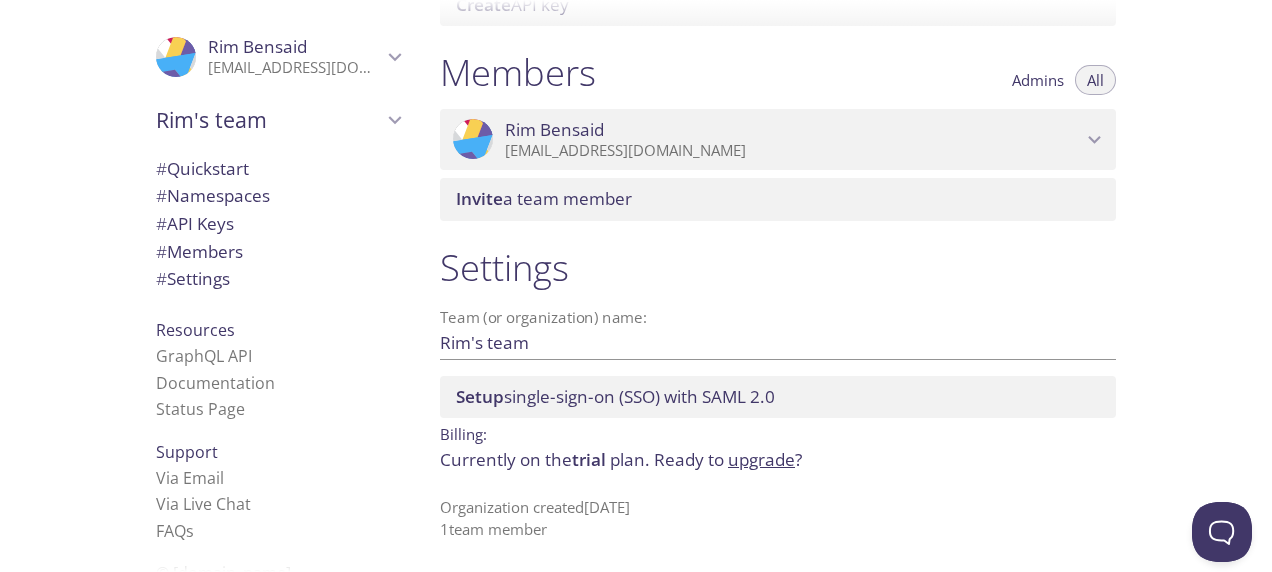scroll, scrollTop: 0, scrollLeft: 0, axis: both 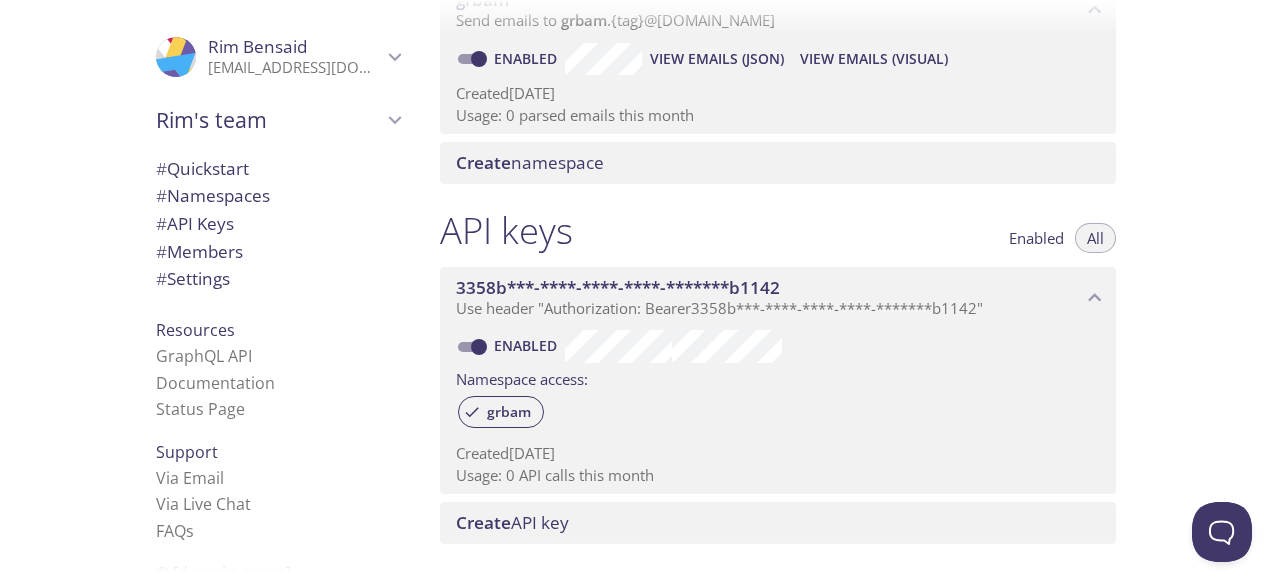 click 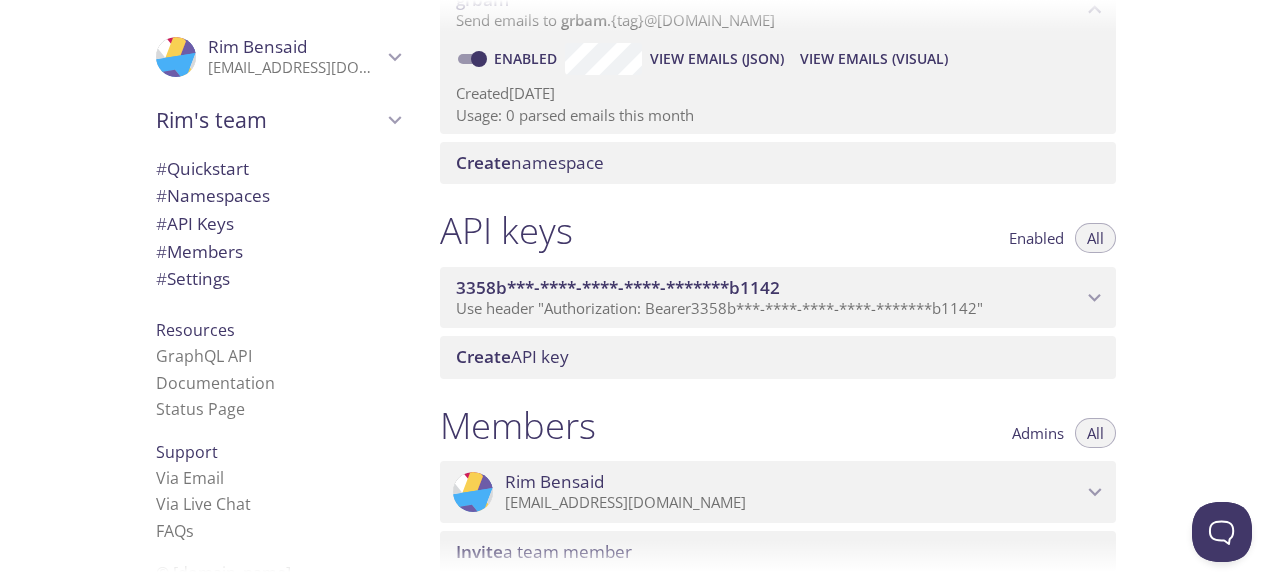 click 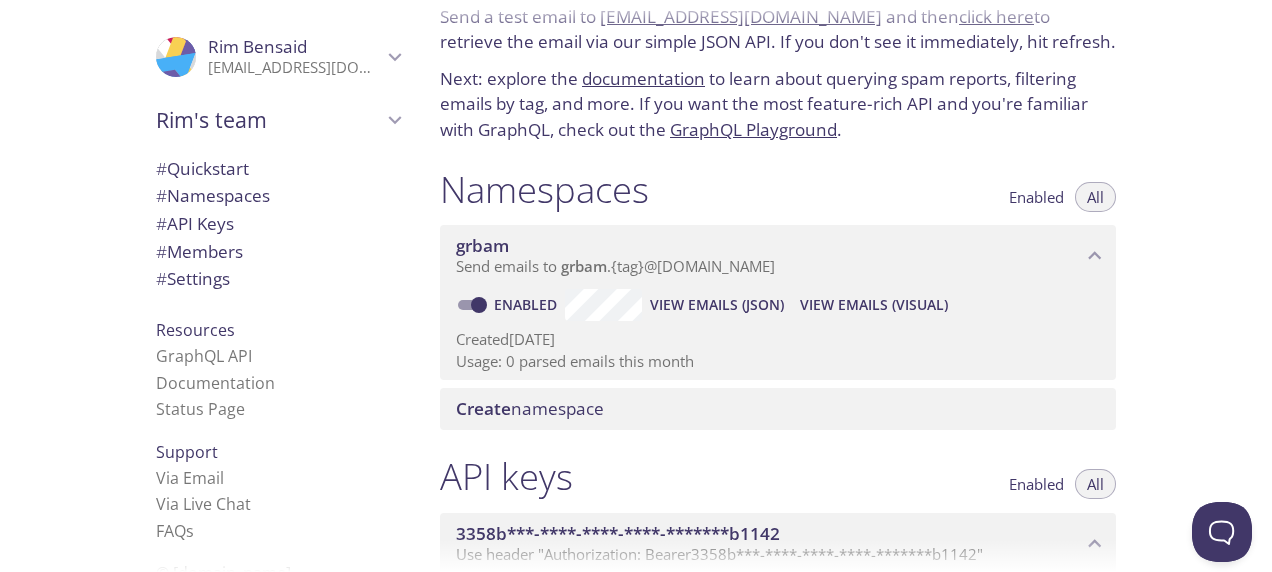 scroll, scrollTop: 0, scrollLeft: 0, axis: both 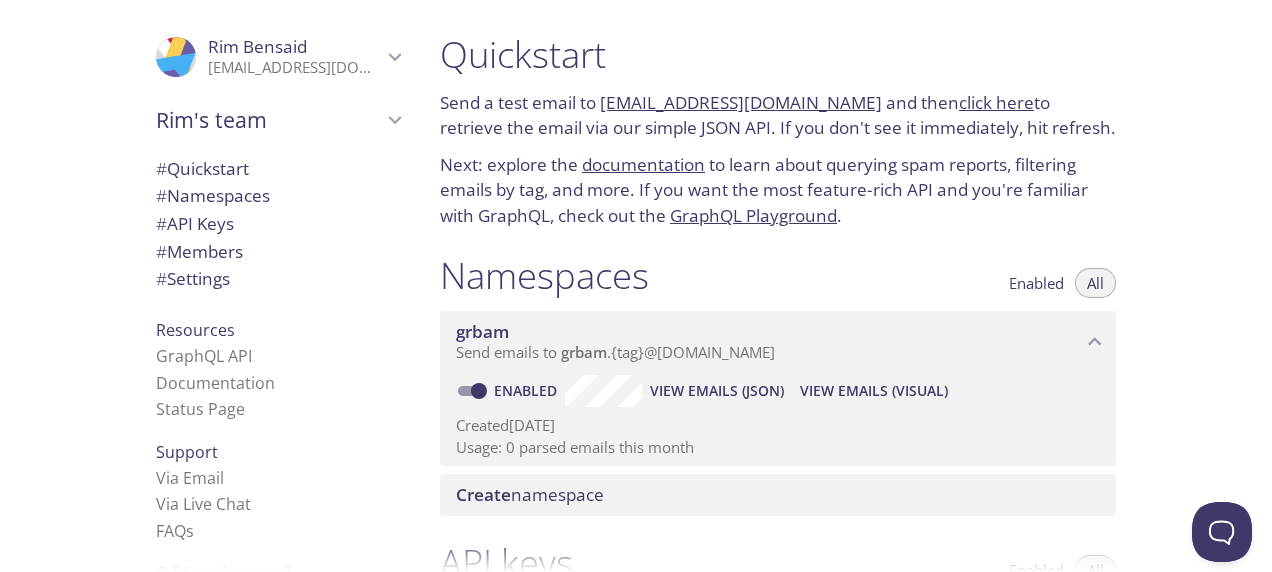click 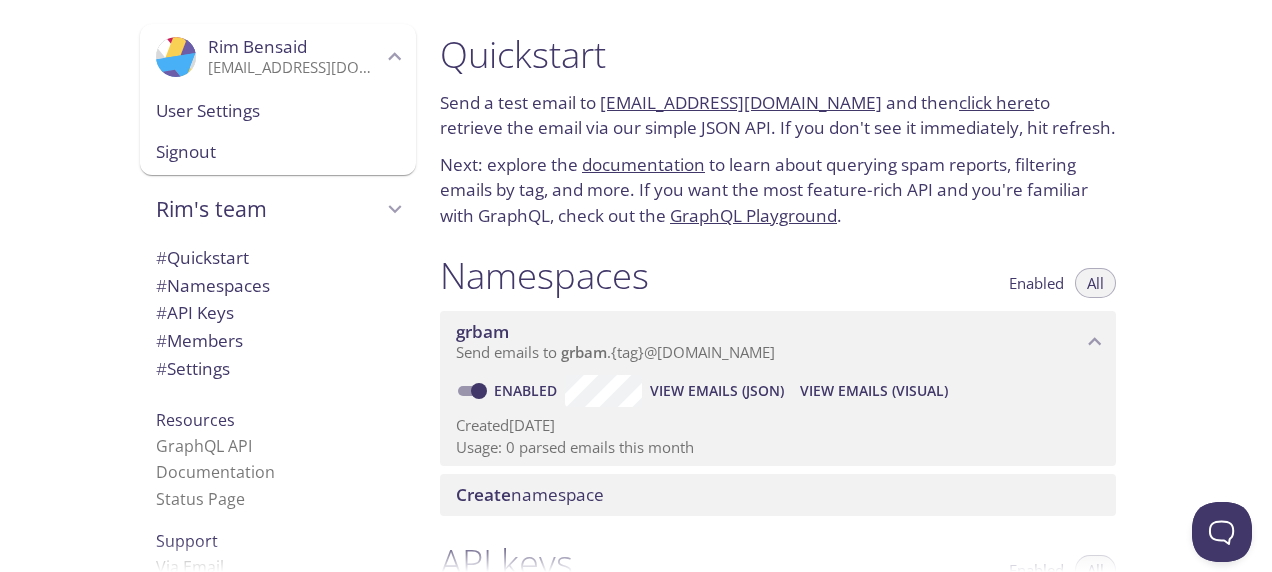 click on "User Settings" at bounding box center [278, 111] 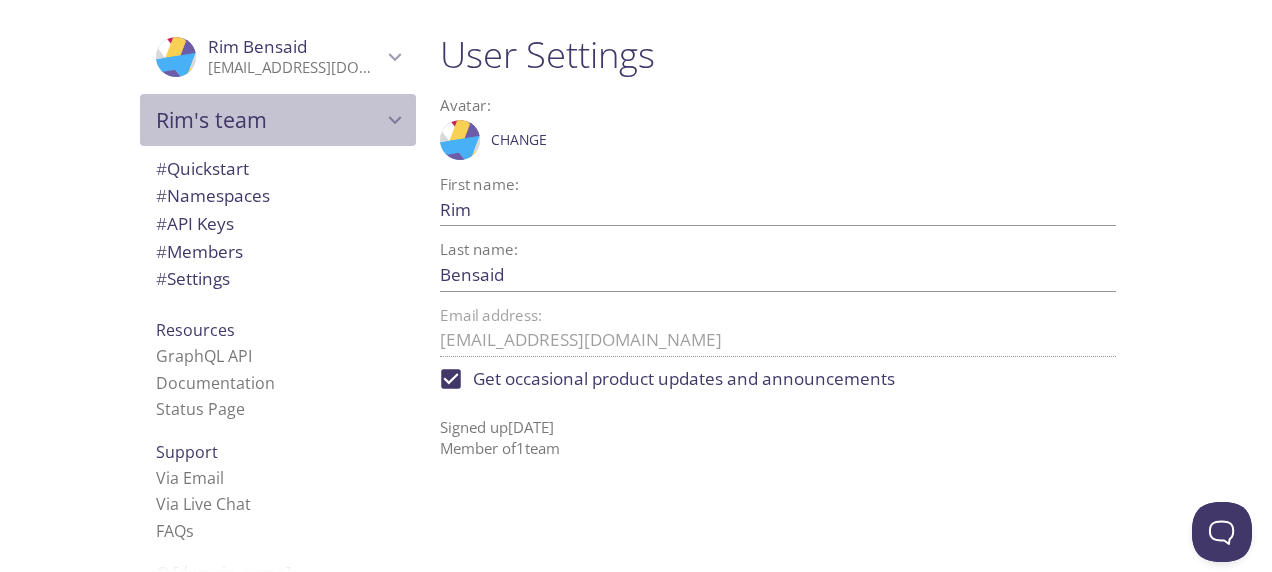 click on "Rim's team" at bounding box center [269, 120] 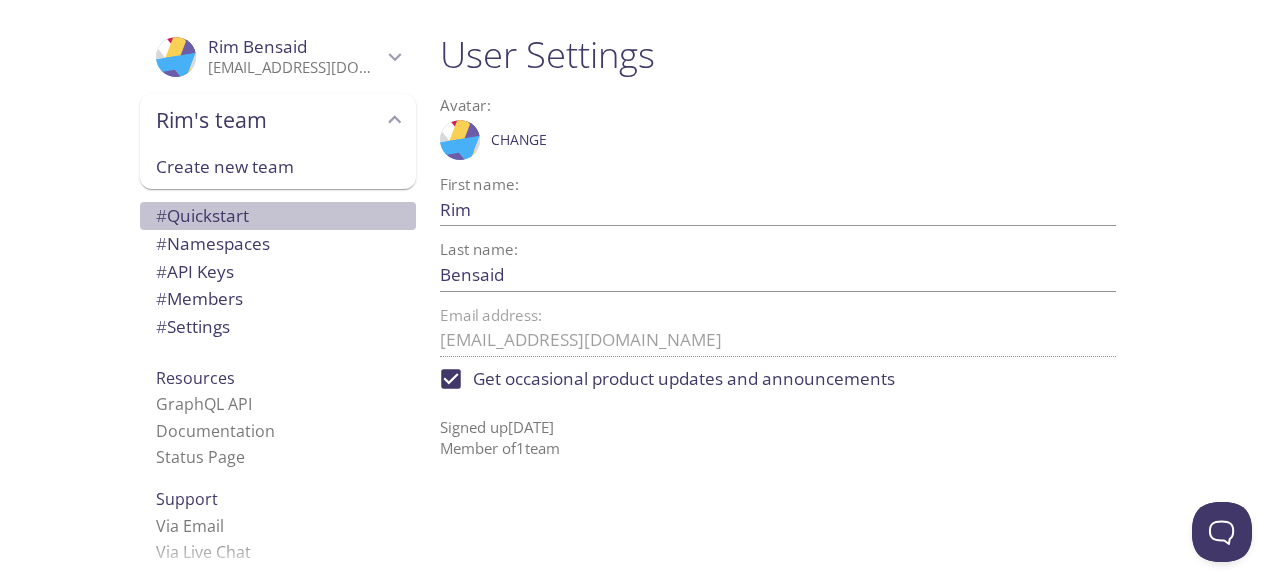 click on "#  Quickstart" at bounding box center (202, 215) 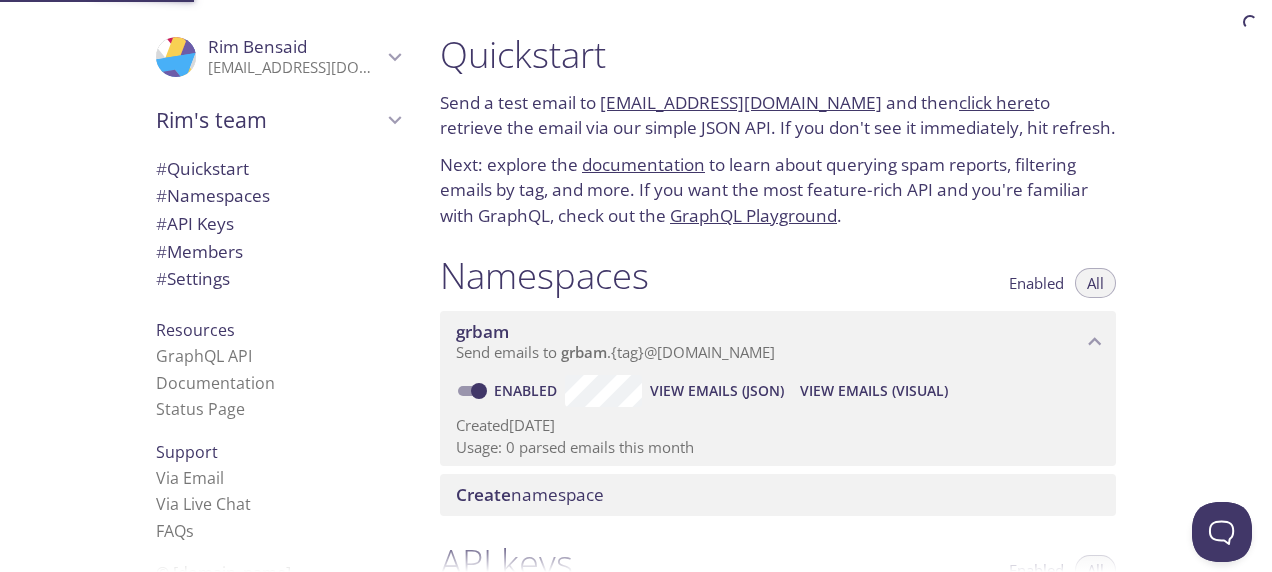 scroll, scrollTop: 32, scrollLeft: 0, axis: vertical 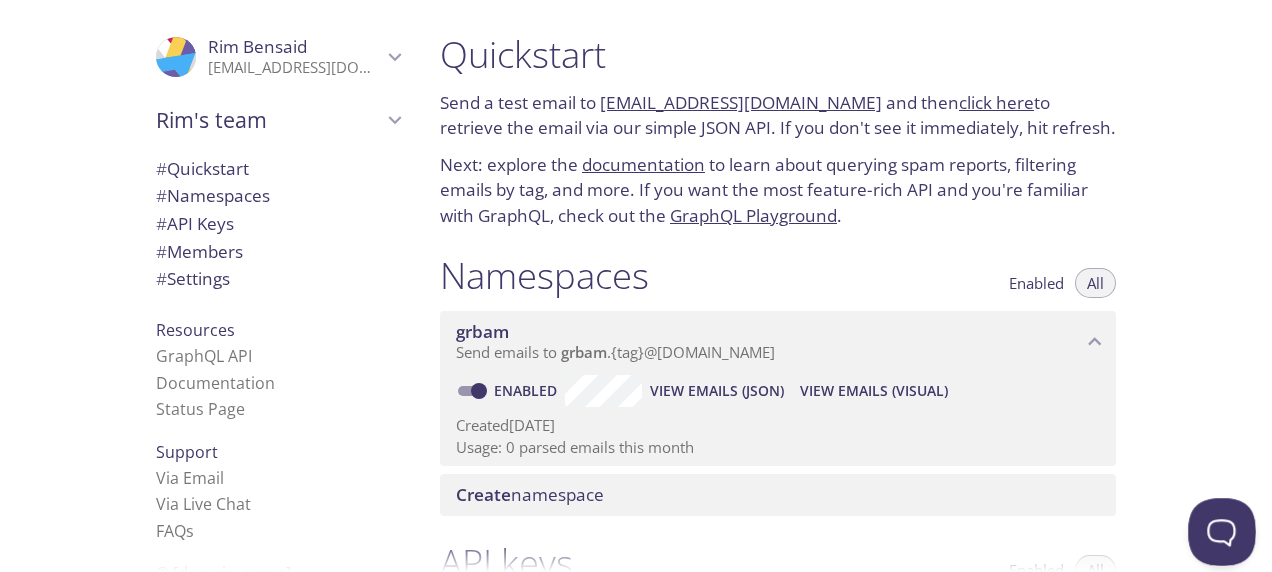 click at bounding box center [1218, 528] 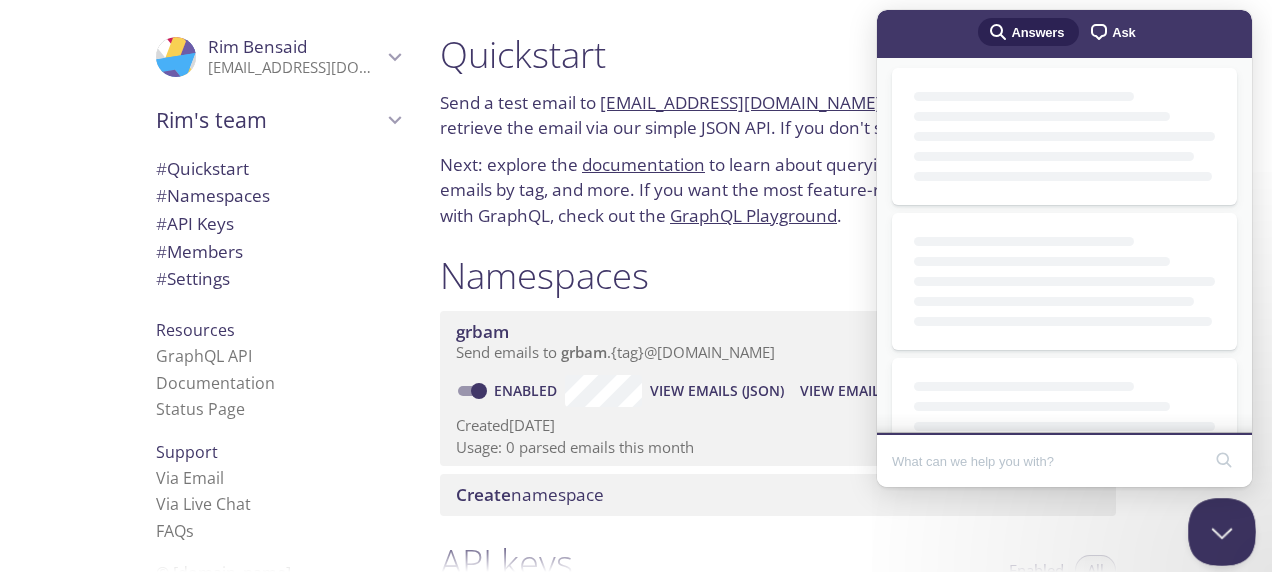 scroll, scrollTop: 0, scrollLeft: 0, axis: both 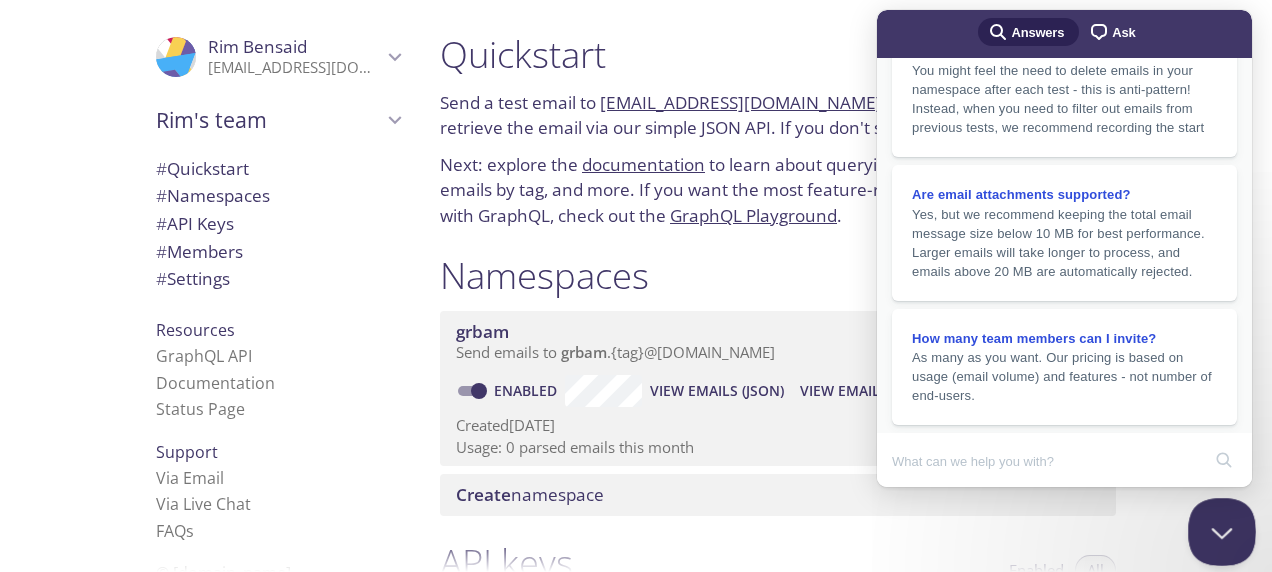 drag, startPoint x: 1144, startPoint y: 506, endPoint x: 1190, endPoint y: 502, distance: 46.173584 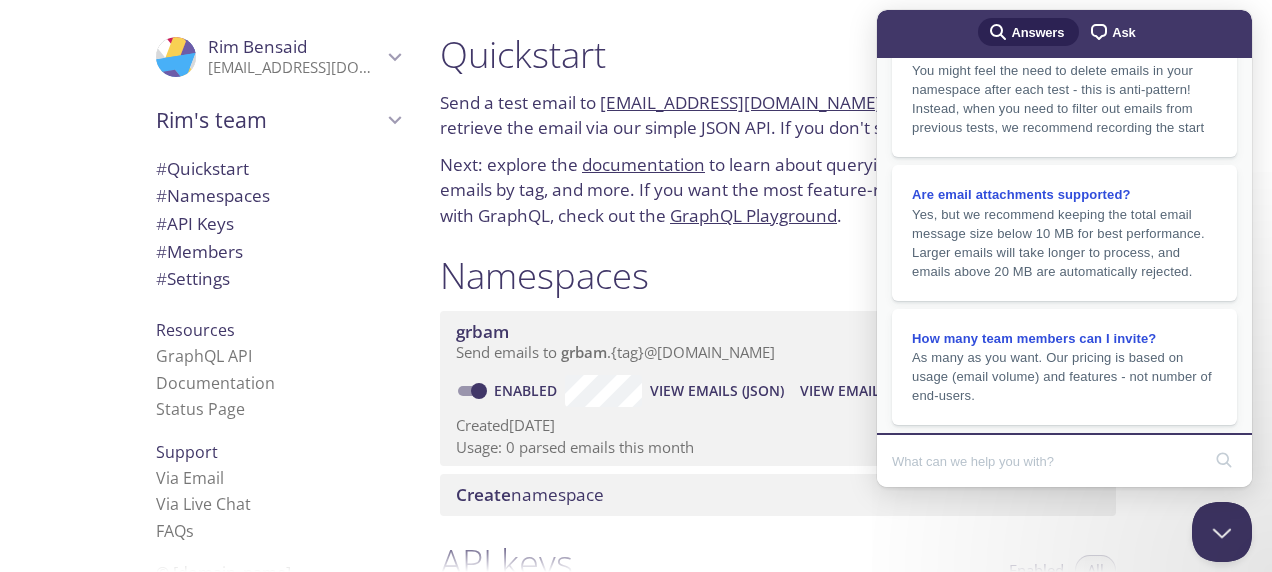 click at bounding box center (1046, 461) 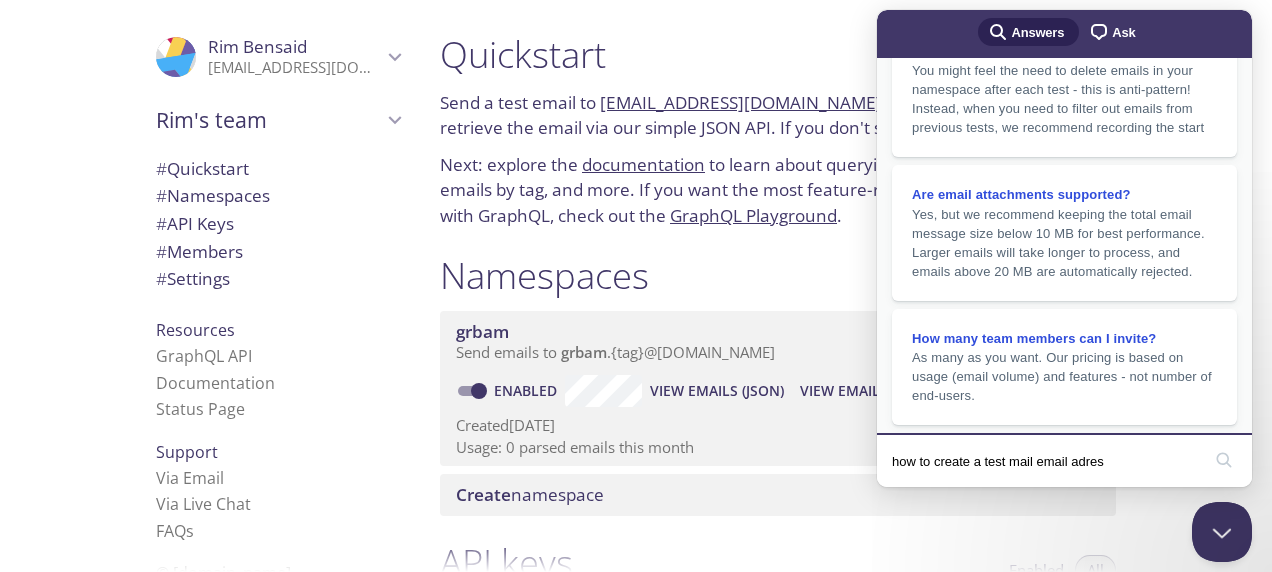 type on "how to create a test mail email adress" 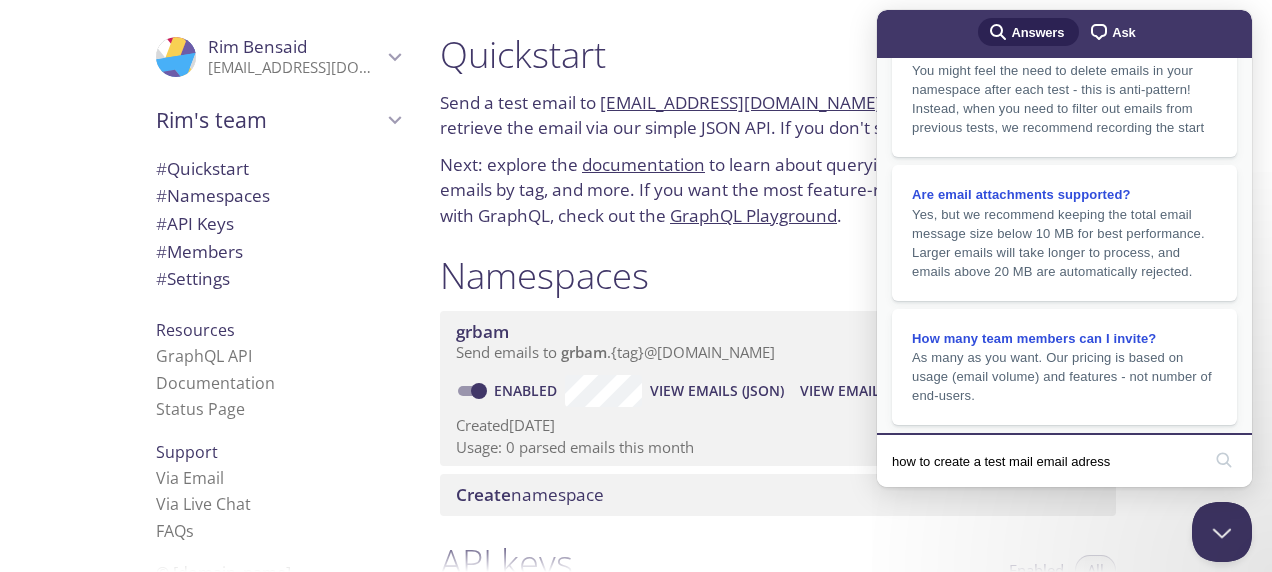 click on "search" at bounding box center [1224, 460] 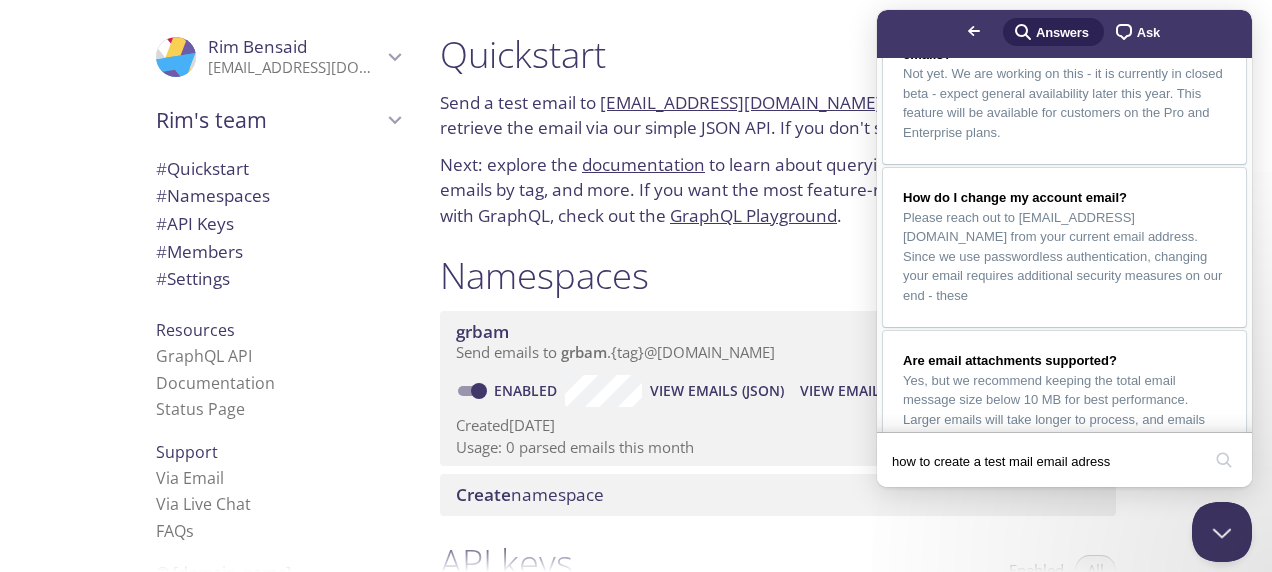 scroll, scrollTop: 57, scrollLeft: 0, axis: vertical 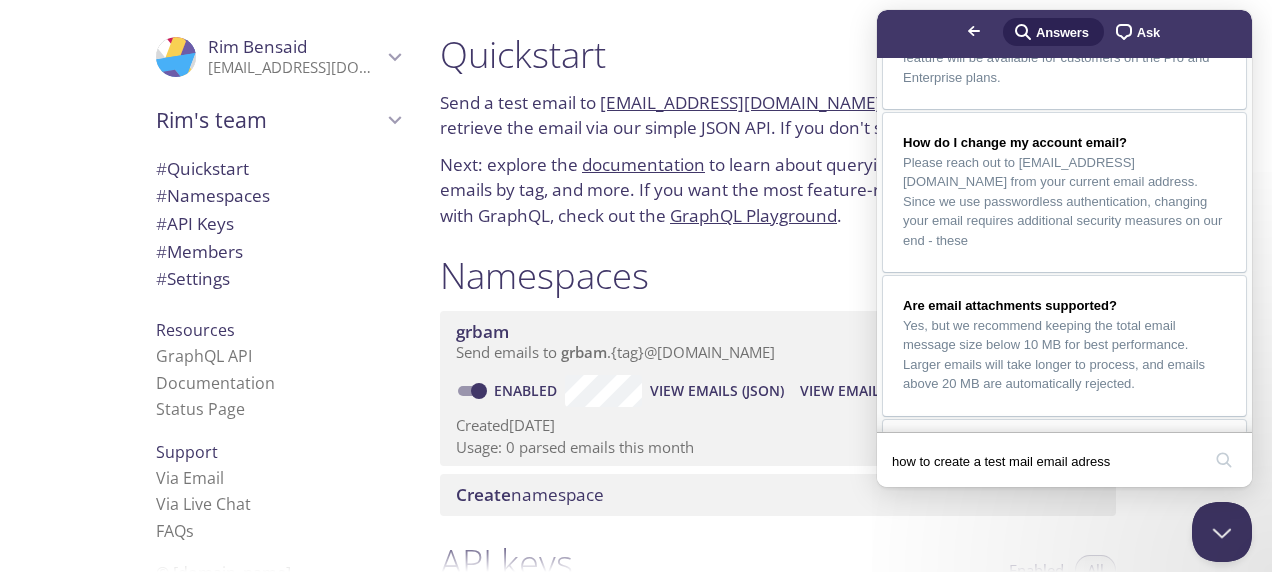 click on "Namespaces Enabled All grbam Send emails to   grbam . {tag} @[DOMAIN_NAME] Enabled View Emails (JSON) View Emails (Visual) Created  [DATE] Usage: 0 parsed emails this month Create  namespace" at bounding box center (778, 385) 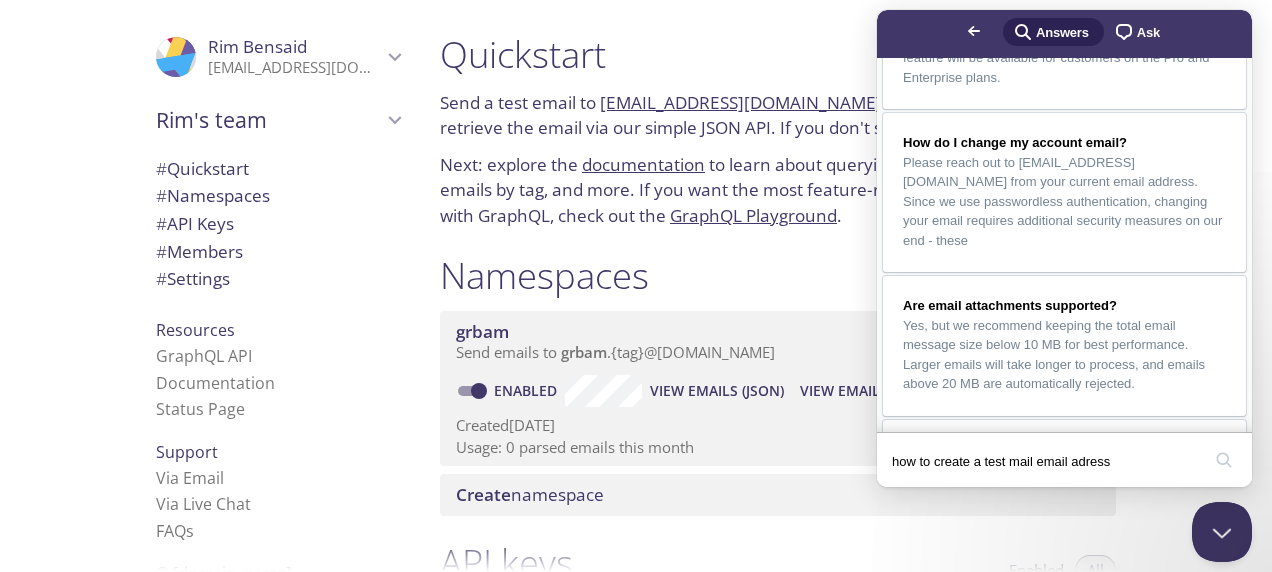 click on "Go back" at bounding box center [974, 31] 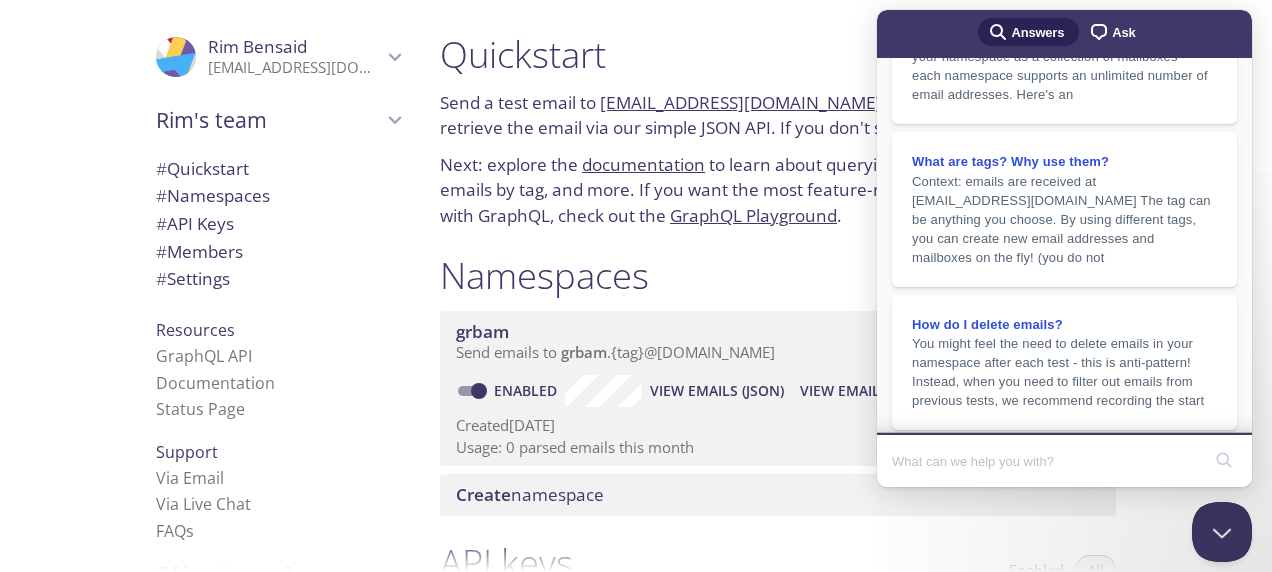 scroll, scrollTop: 0, scrollLeft: 0, axis: both 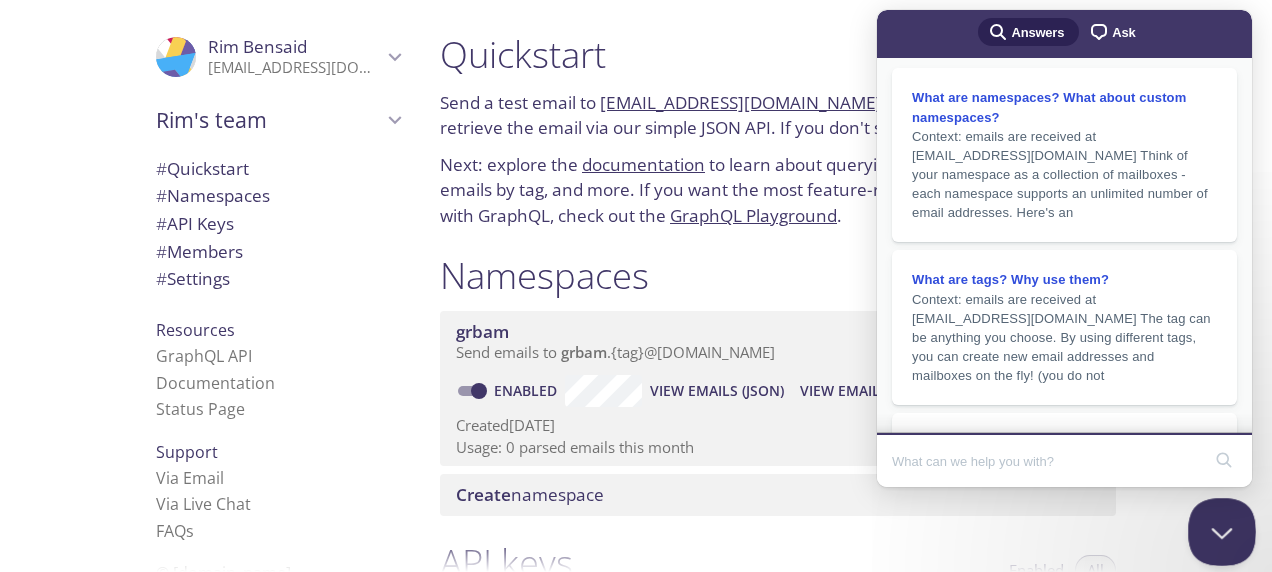 click at bounding box center [1218, 528] 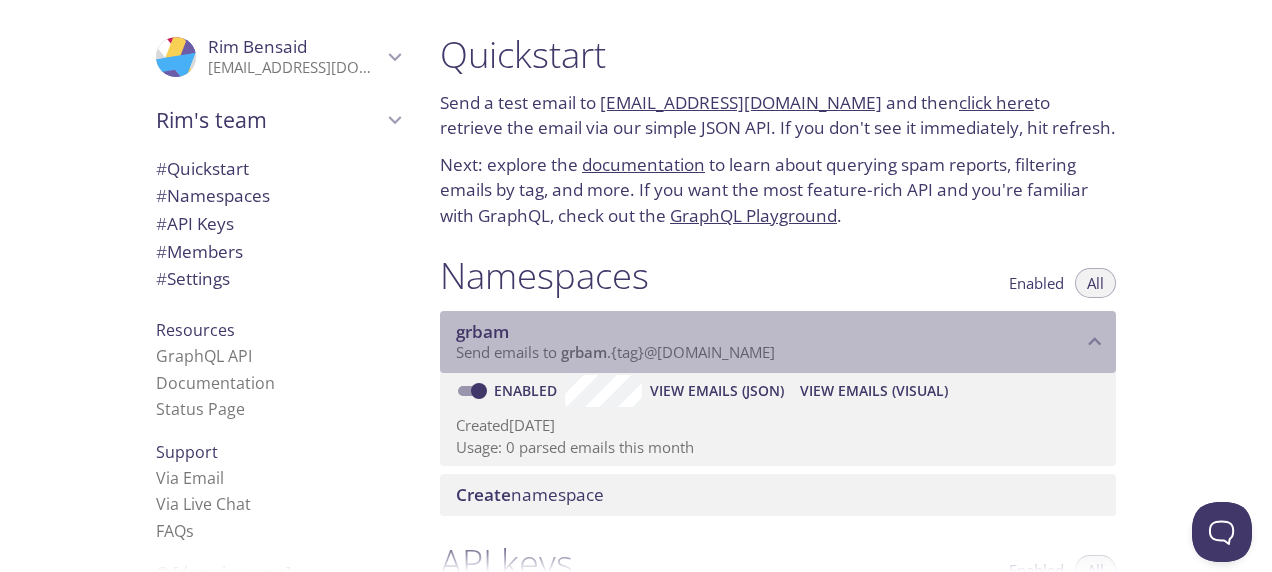 click on "grbam" at bounding box center (769, 332) 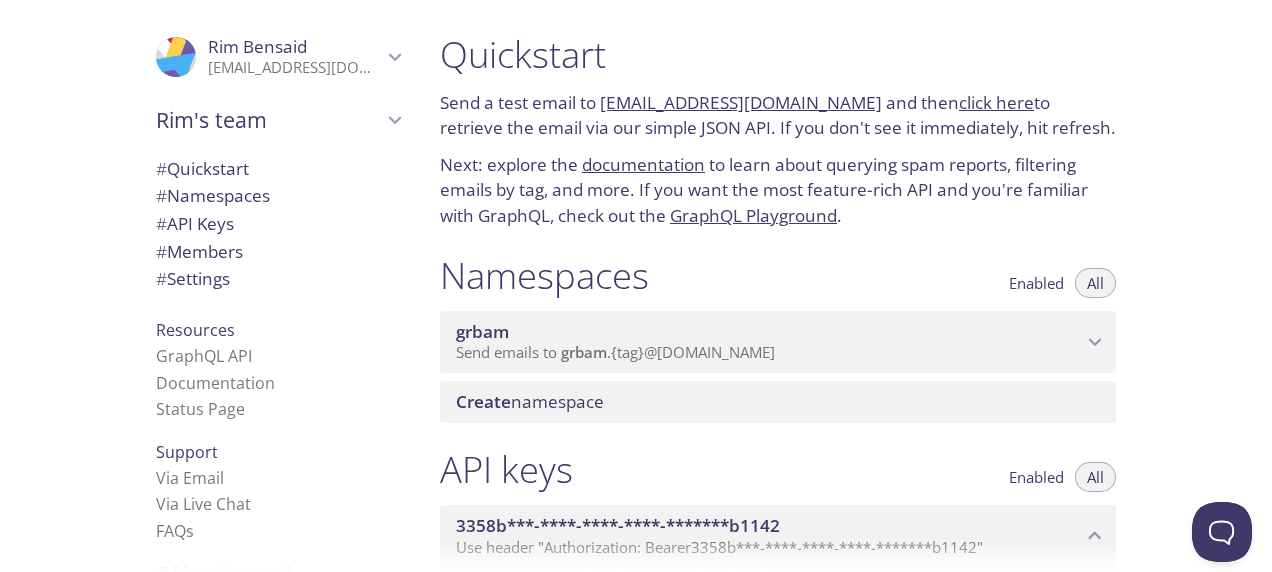 click on "grbam" at bounding box center (769, 332) 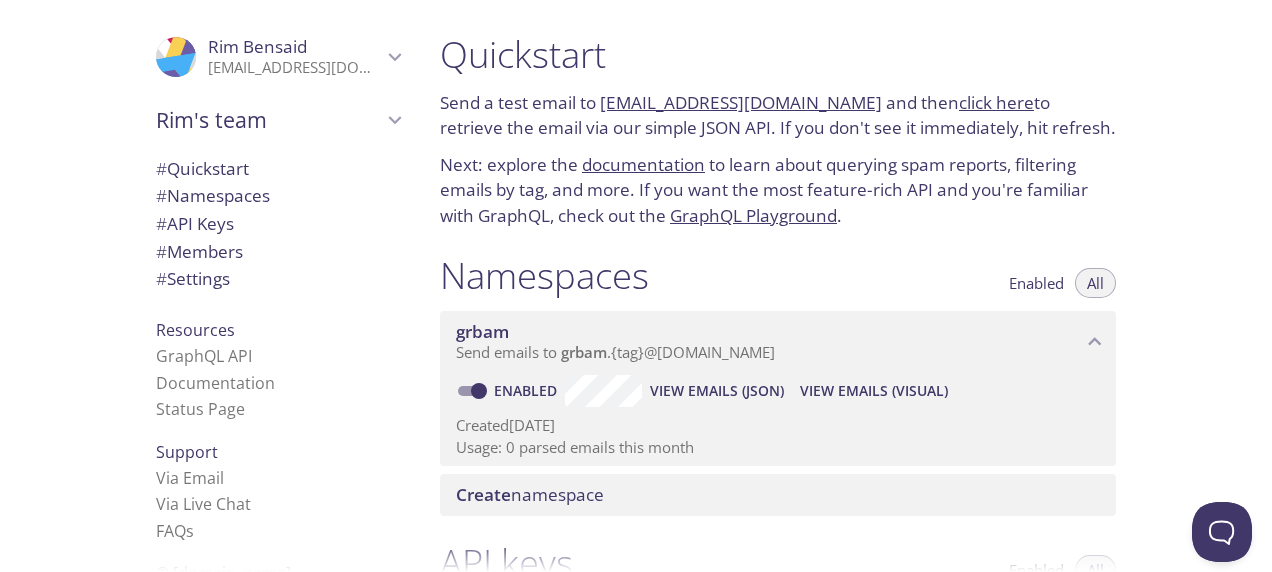 click on "View Emails (JSON)" at bounding box center [717, 391] 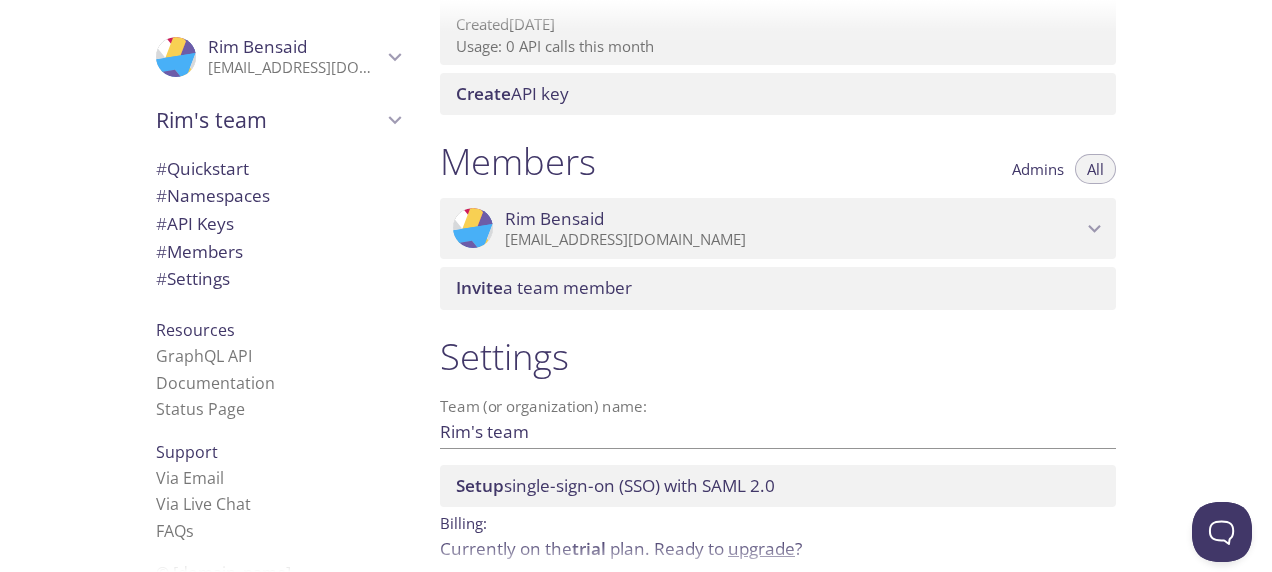 scroll, scrollTop: 52, scrollLeft: 0, axis: vertical 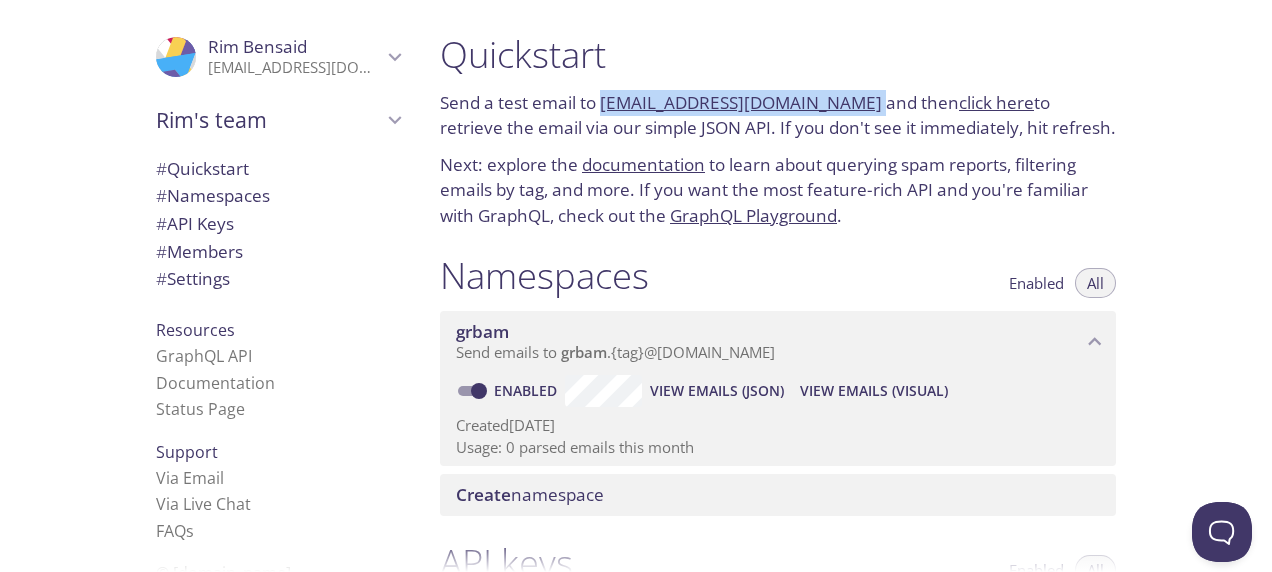drag, startPoint x: 856, startPoint y: 104, endPoint x: 604, endPoint y: 112, distance: 252.12695 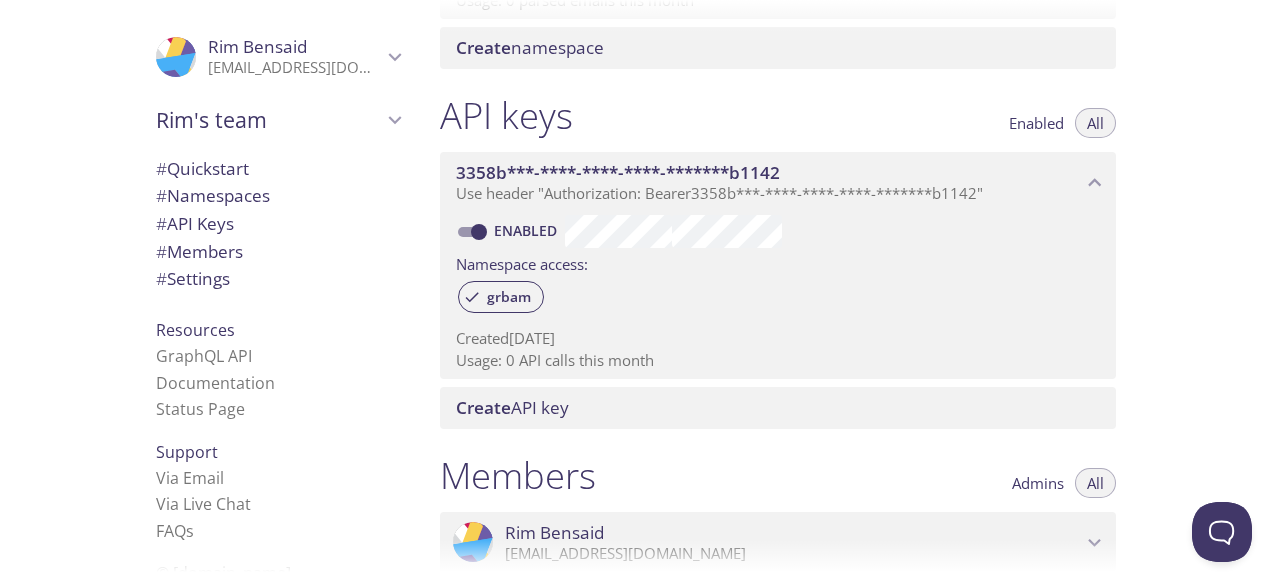 scroll, scrollTop: 0, scrollLeft: 0, axis: both 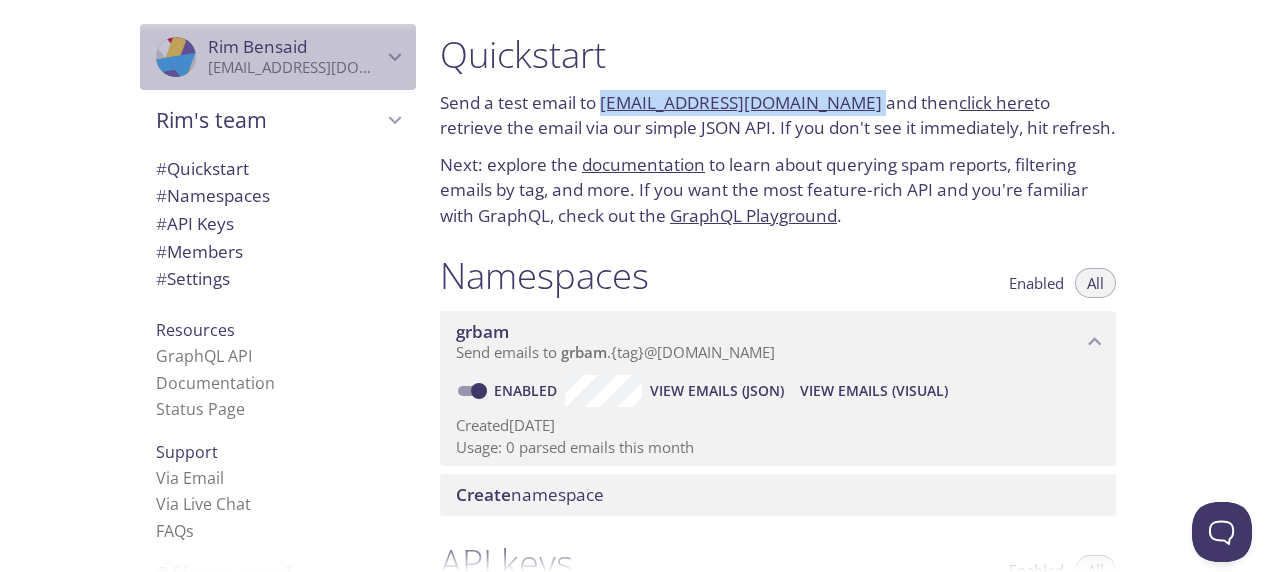 click on "Rim   [PERSON_NAME]" at bounding box center (295, 47) 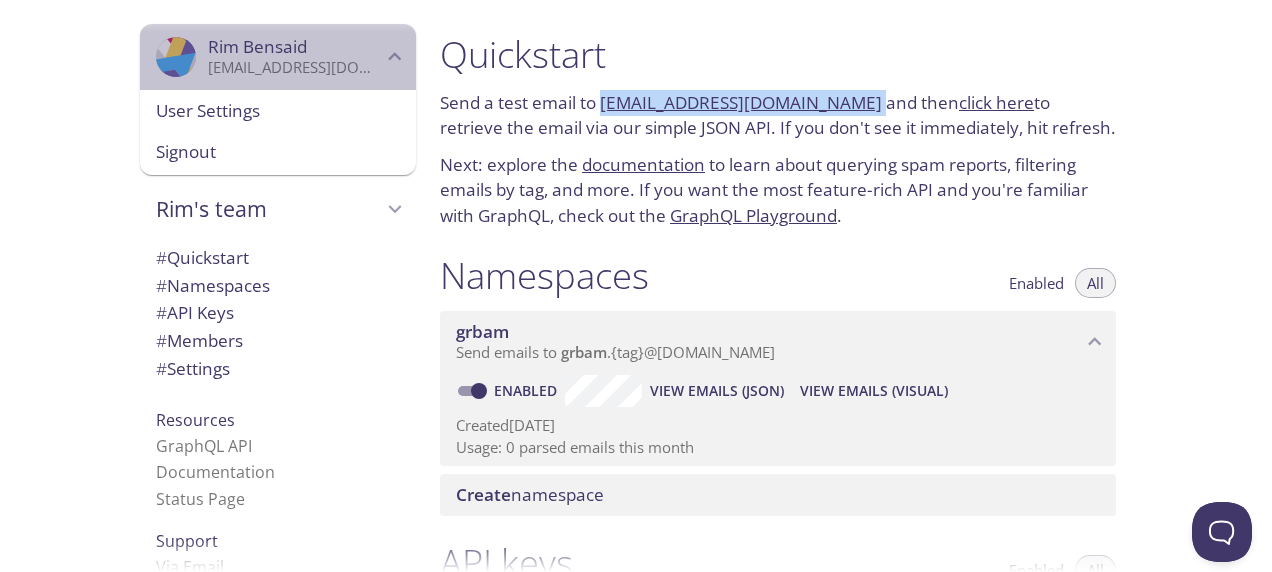 click on "Rim   [PERSON_NAME]" at bounding box center [295, 47] 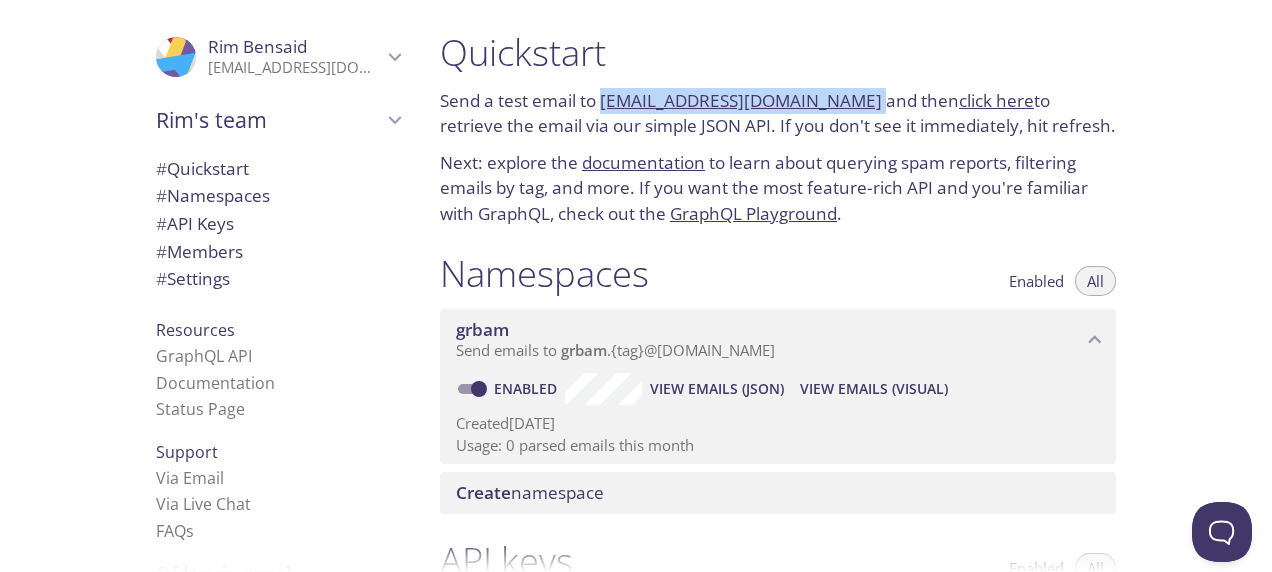 scroll, scrollTop: 0, scrollLeft: 0, axis: both 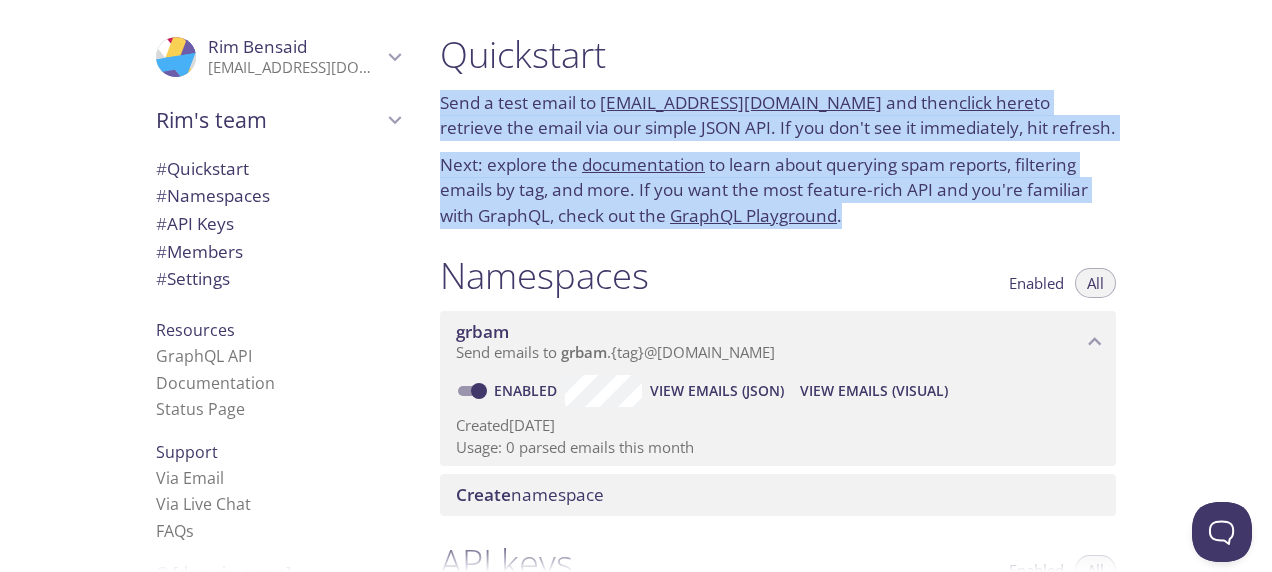 drag, startPoint x: 853, startPoint y: 206, endPoint x: 442, endPoint y: 99, distance: 424.6999 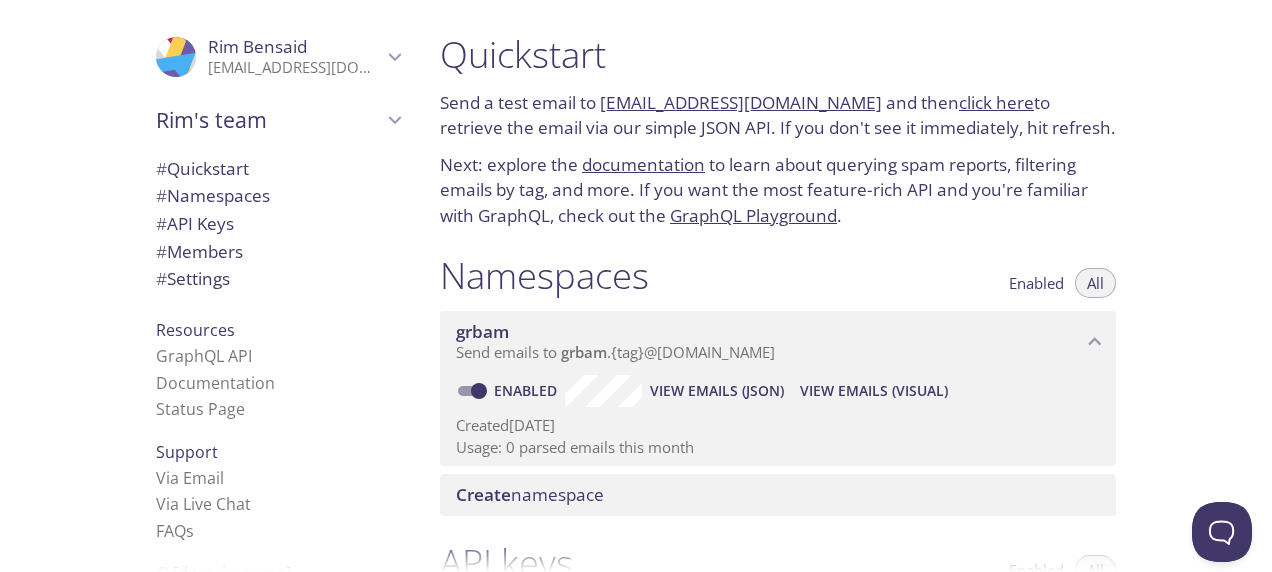 click on "[EMAIL_ADDRESS][DOMAIN_NAME]" at bounding box center (741, 102) 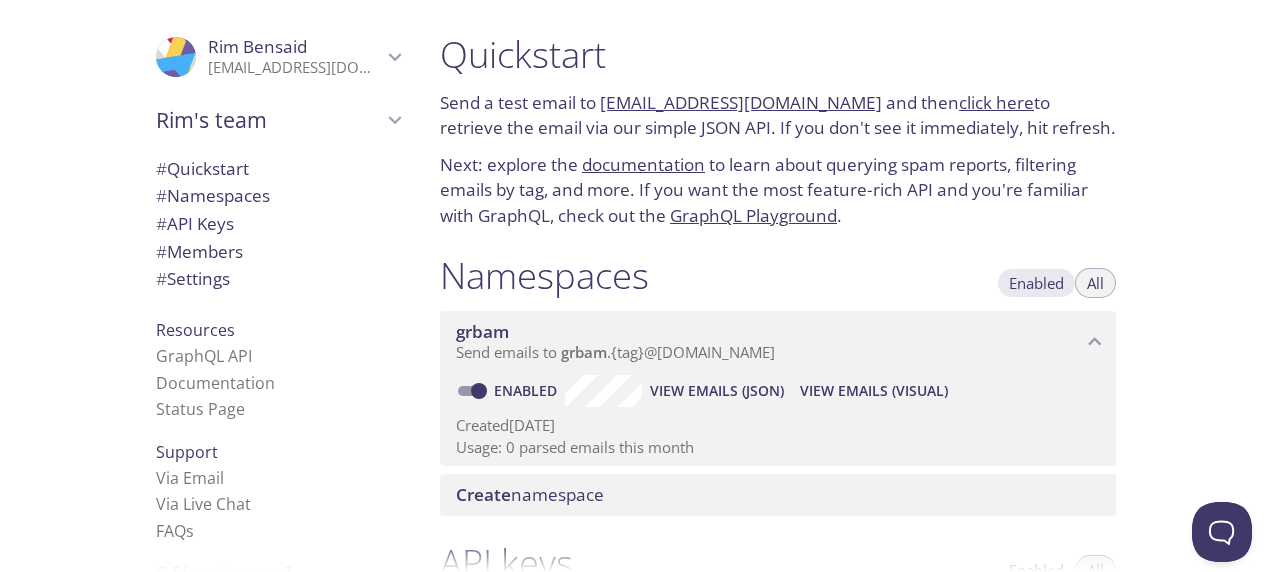click on "Enabled" at bounding box center (1036, 283) 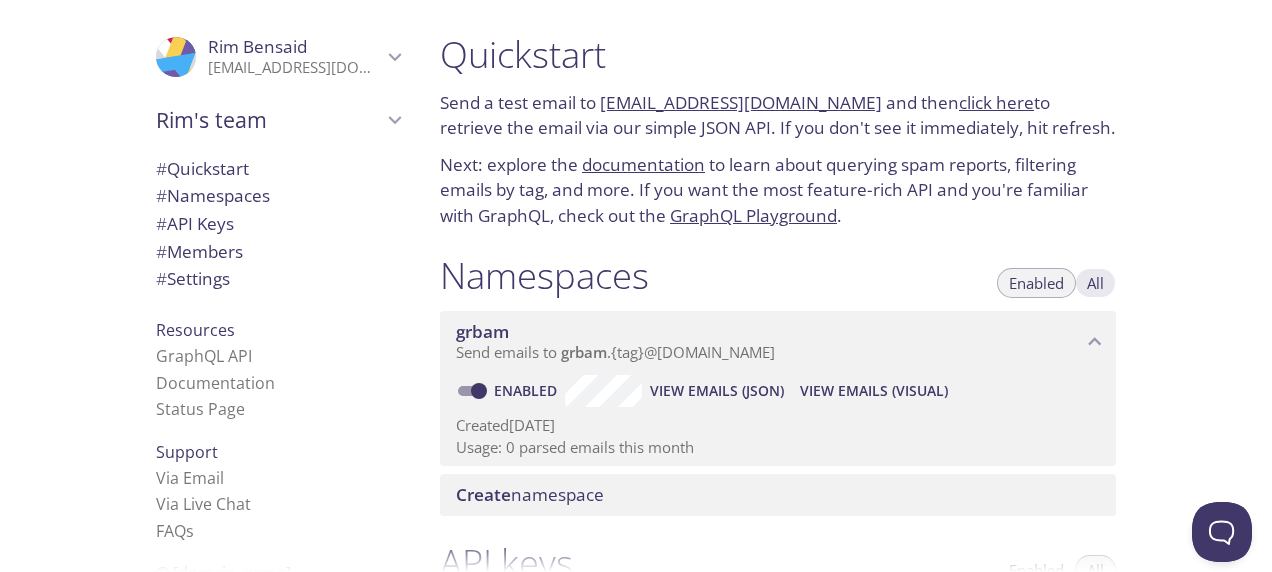 click on "All" at bounding box center [1095, 283] 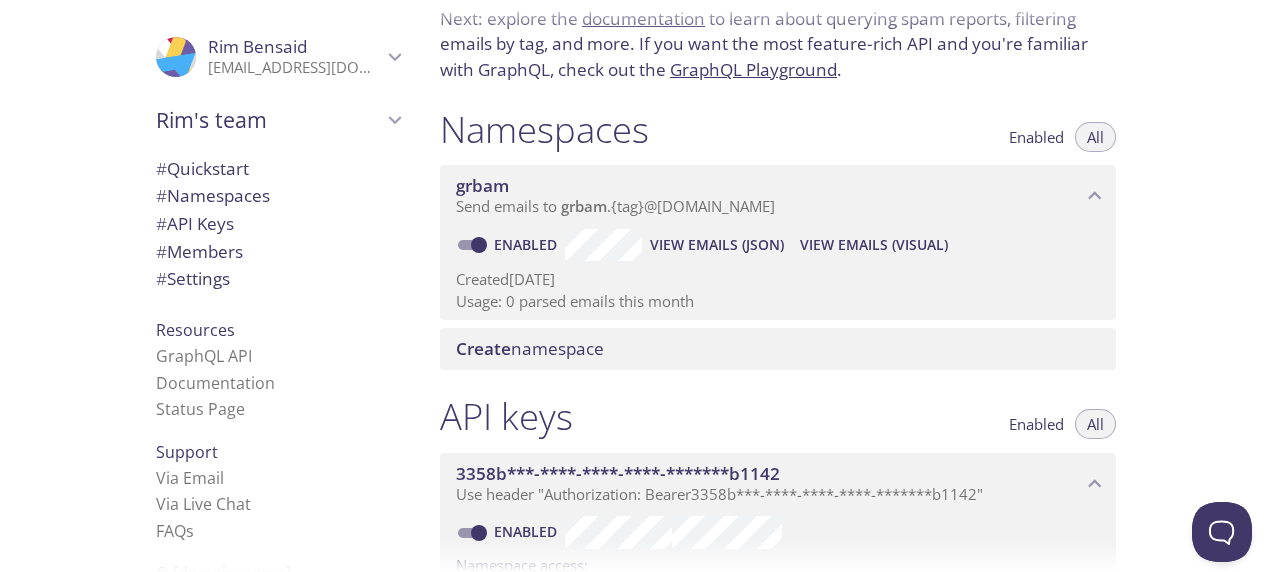 scroll, scrollTop: 148, scrollLeft: 0, axis: vertical 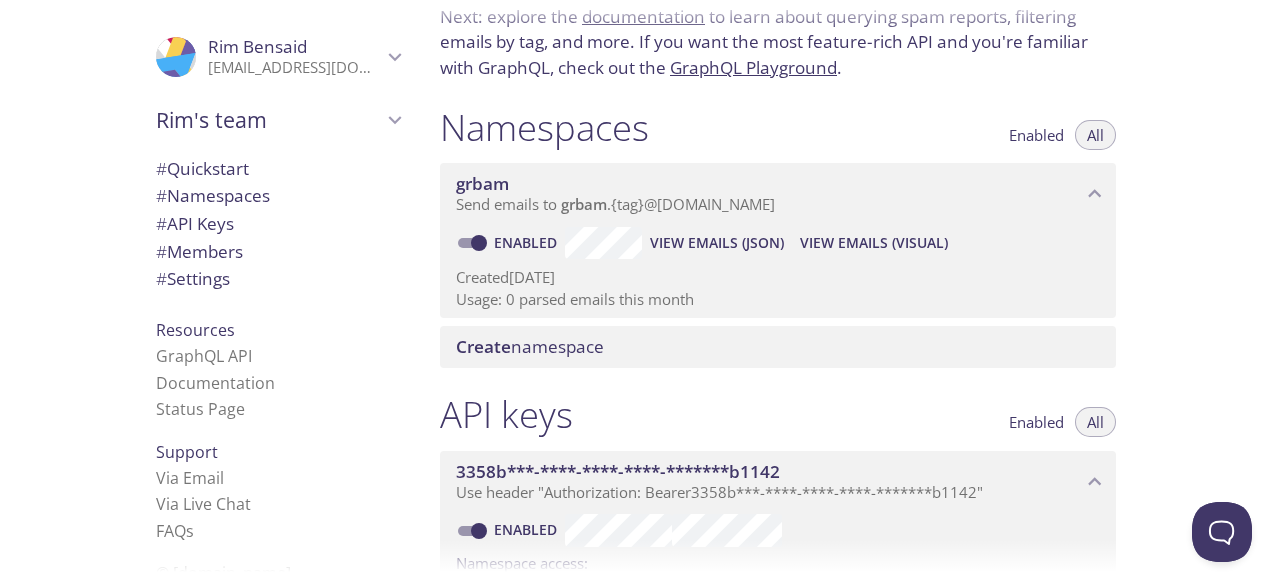click on "Quickstart Send a test email to   [EMAIL_ADDRESS][DOMAIN_NAME]   and then  click here  to retrieve the email via our simple JSON API. If you don't see it immediately, hit refresh. Next: explore the   documentation   to learn about querying spam reports, filtering emails by tag, and more. If you want the most feature-rich API and you're familiar with GraphQL, check out the   GraphQL Playground . Namespaces Enabled All grbam Send emails to   grbam . {tag} @[DOMAIN_NAME] Enabled View Emails (JSON) View Emails (Visual) Created  [DATE] Usage: 0 parsed emails this month Create  namespace API keys Enabled All 3358b***-****-****-****-*******b1142 Use header "Authorization: Bearer  3358b***-****-****-****-*******b1142 " Enabled Namespace access: grbam Created  [DATE] Usage: 0 API calls this month Create  API key Members Admins All   ProfilePic Rim   Bensaid [EMAIL_ADDRESS][DOMAIN_NAME] Joined  [DATE] Invite  a team member Settings Team (or organization) name: Rim's team Save Setup Billing: Currently on the" at bounding box center (848, 286) 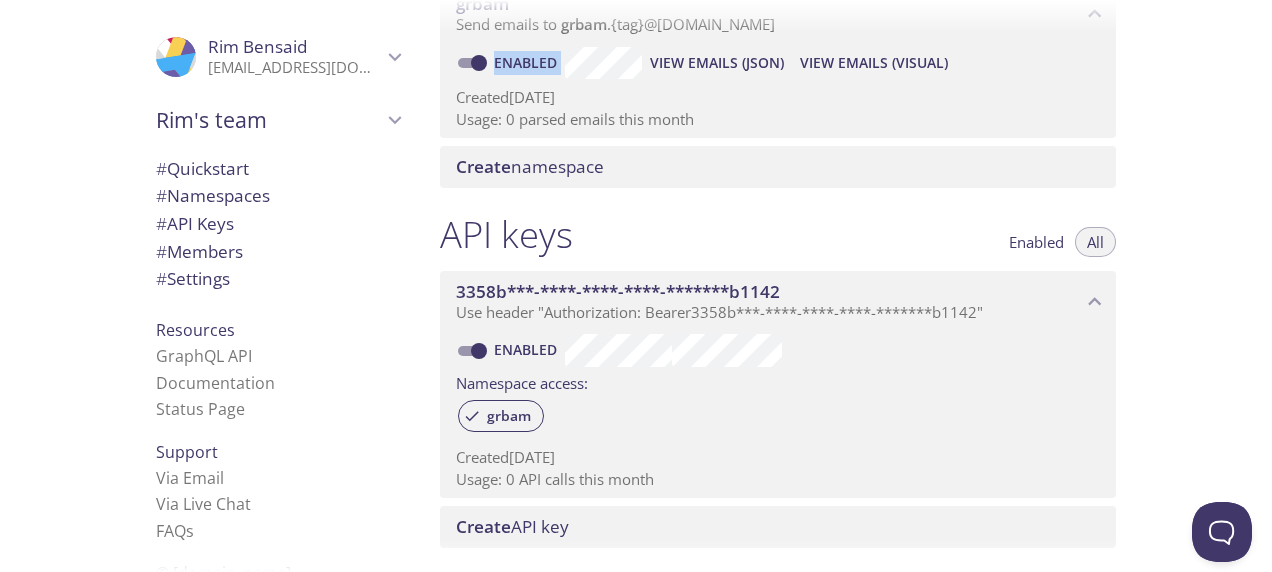 scroll, scrollTop: 362, scrollLeft: 0, axis: vertical 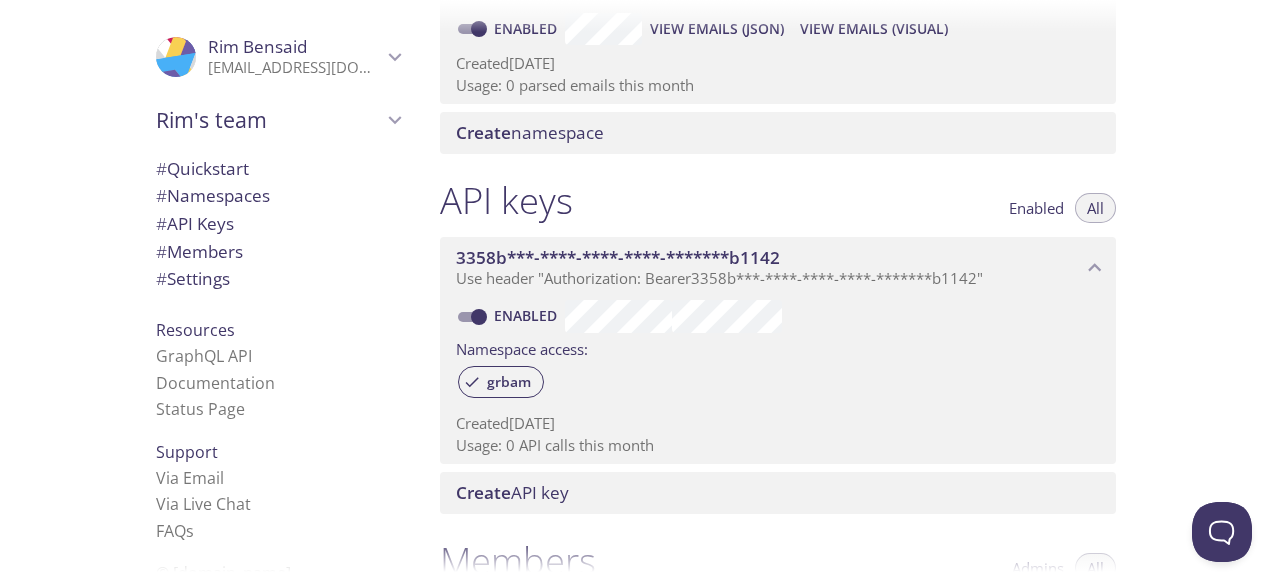 click on "Quickstart Send a test email to   [EMAIL_ADDRESS][DOMAIN_NAME]   and then  click here  to retrieve the email via our simple JSON API. If you don't see it immediately, hit refresh. Next: explore the   documentation   to learn about querying spam reports, filtering emails by tag, and more. If you want the most feature-rich API and you're familiar with GraphQL, check out the   GraphQL Playground . Namespaces Enabled All grbam Send emails to   grbam . {tag} @[DOMAIN_NAME] Enabled View Emails (JSON) View Emails (Visual) Created  [DATE] Usage: 0 parsed emails this month Create  namespace API keys Enabled All 3358b***-****-****-****-*******b1142 Use header "Authorization: Bearer  3358b***-****-****-****-*******b1142 " Enabled Namespace access: grbam Created  [DATE] Usage: 0 API calls this month Create  API key Members Admins All   ProfilePic Rim   Bensaid [EMAIL_ADDRESS][DOMAIN_NAME] Joined  [DATE] Invite  a team member Settings Team (or organization) name: Rim's team Save Setup Billing: Currently on the" at bounding box center [848, 286] 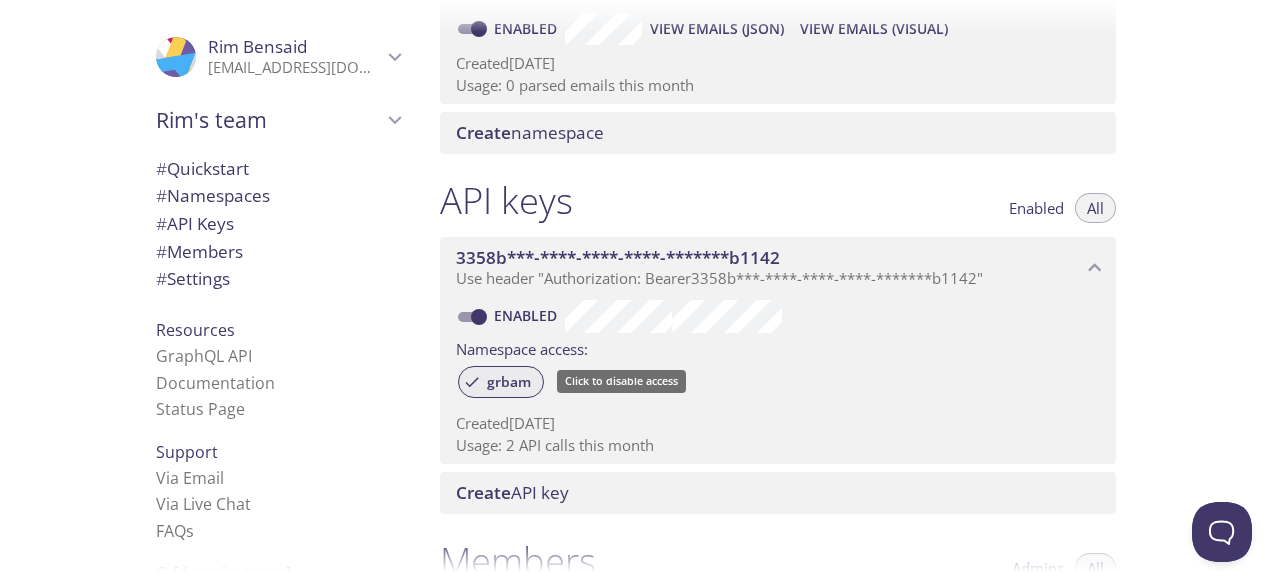 click on "grbam" at bounding box center (509, 382) 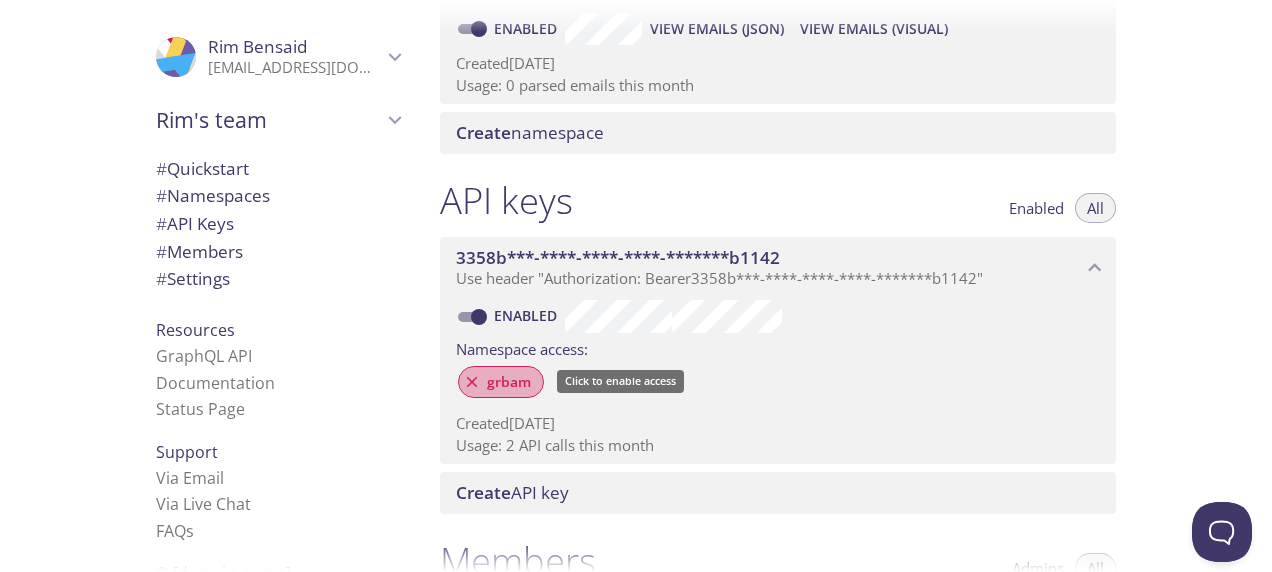 click on "grbam" at bounding box center (509, 382) 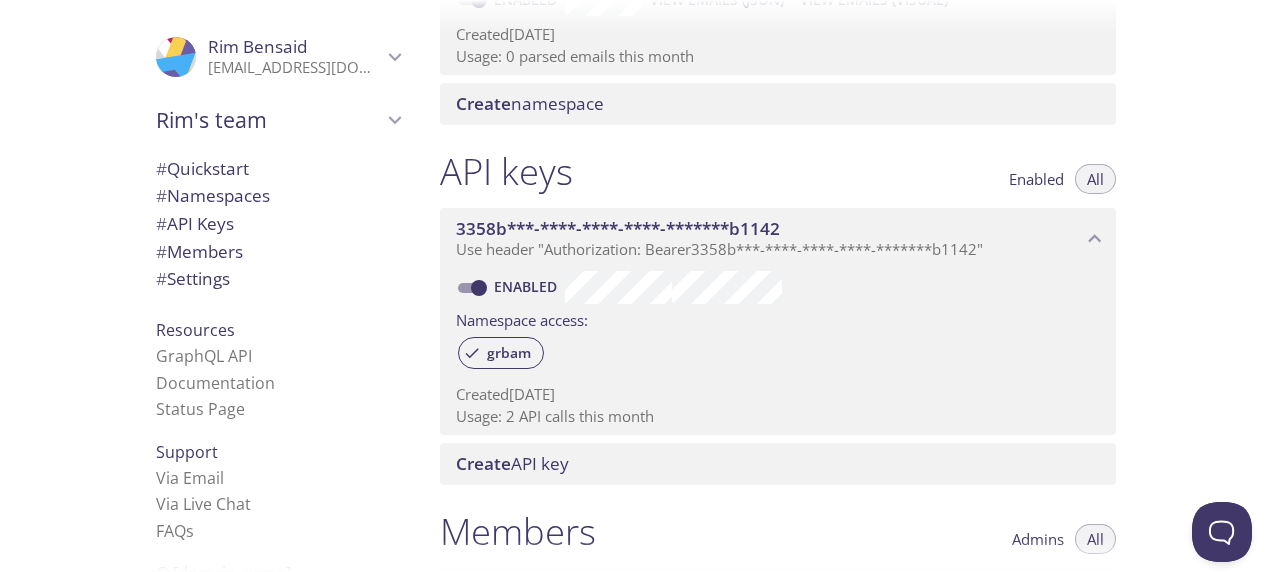 scroll, scrollTop: 429, scrollLeft: 0, axis: vertical 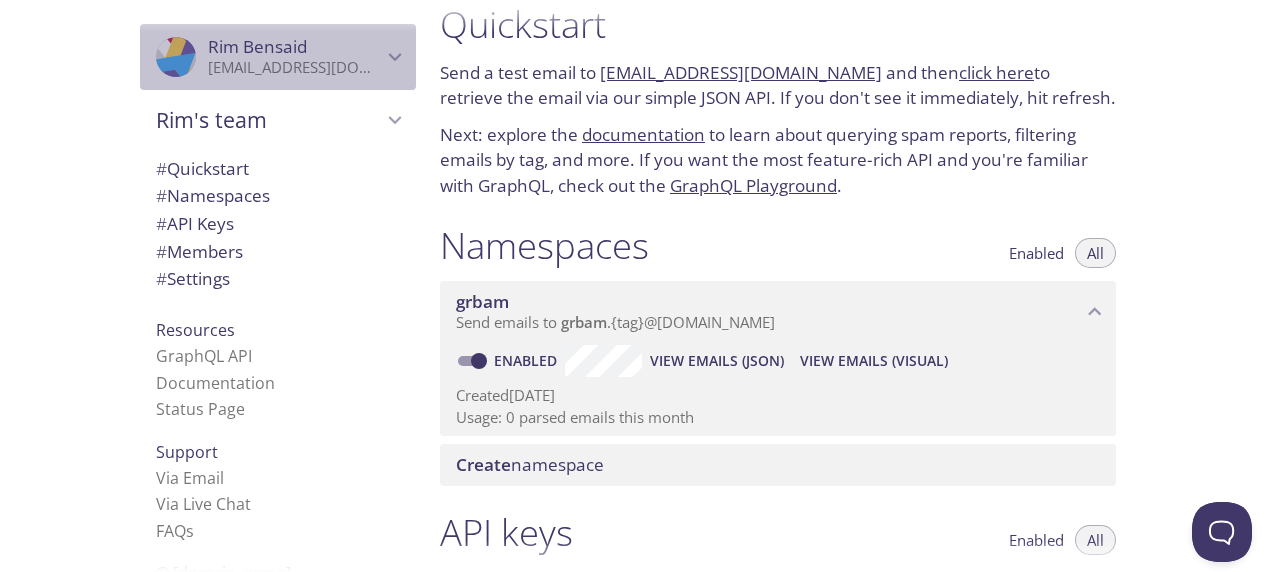 click on "[EMAIL_ADDRESS][DOMAIN_NAME]" at bounding box center [295, 68] 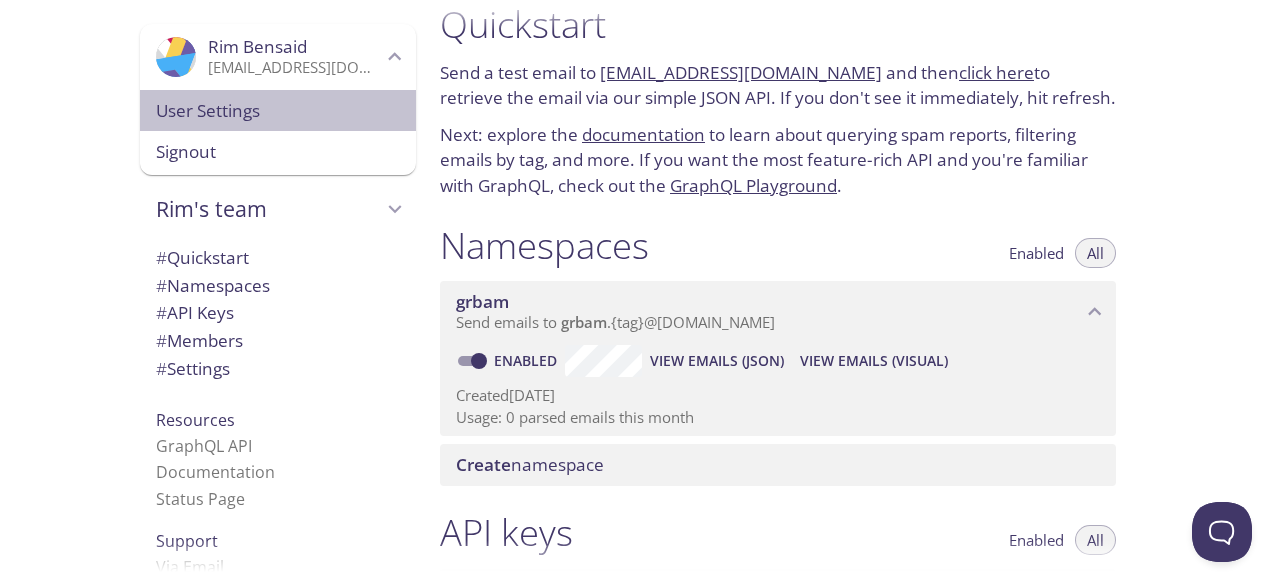 click on "User Settings" at bounding box center [278, 111] 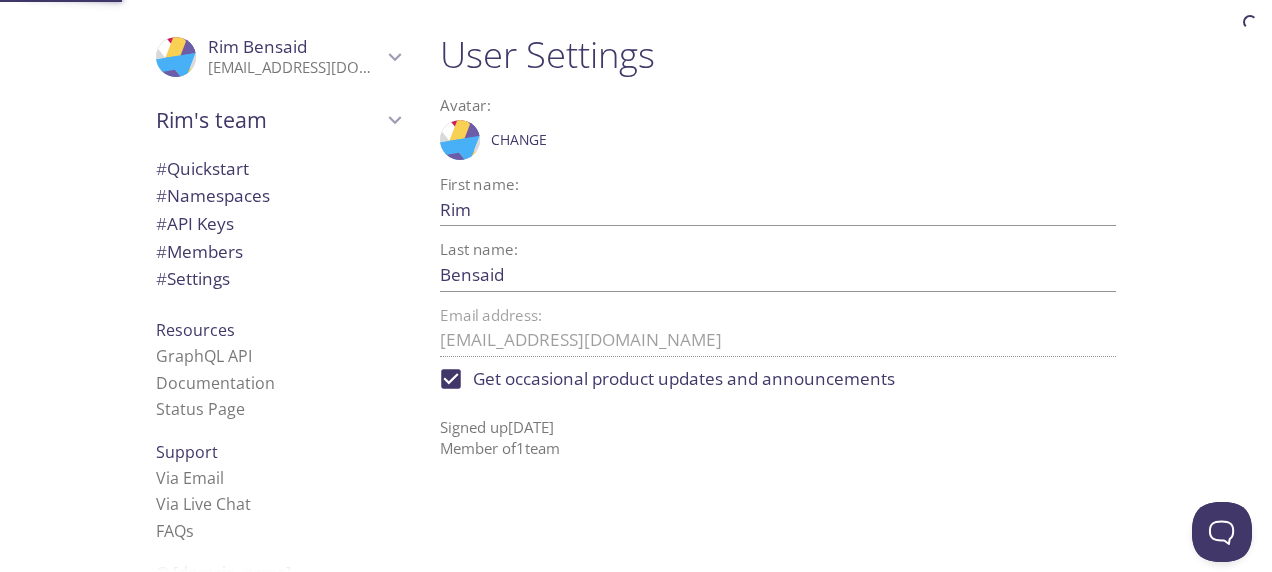 scroll, scrollTop: 0, scrollLeft: 0, axis: both 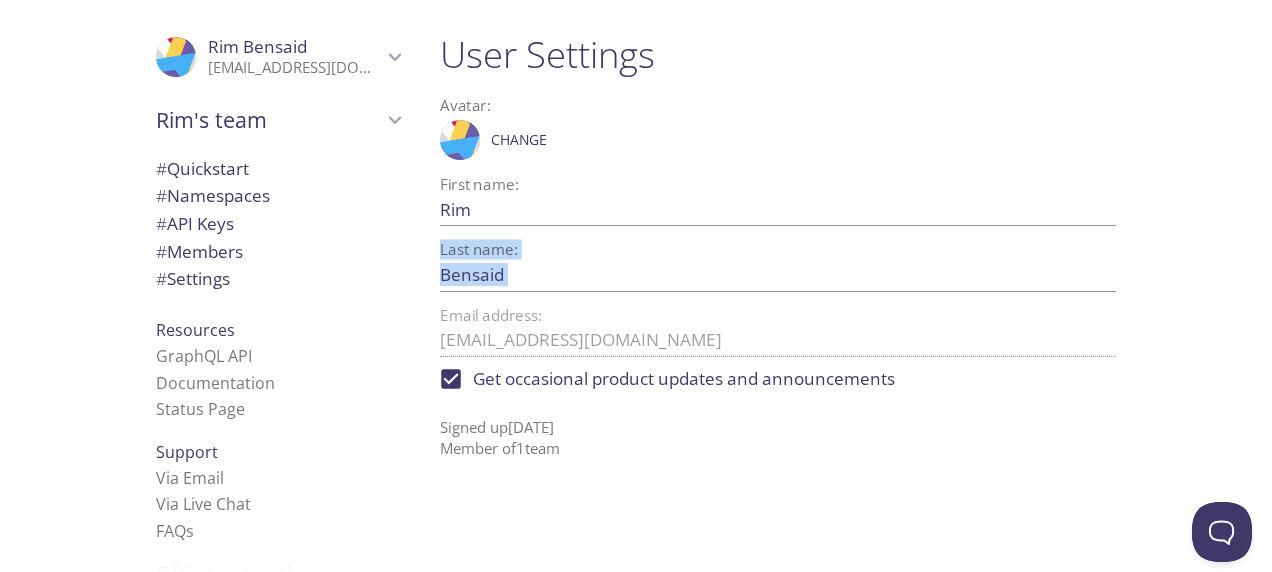 drag, startPoint x: 1243, startPoint y: 276, endPoint x: 1190, endPoint y: 190, distance: 101.0198 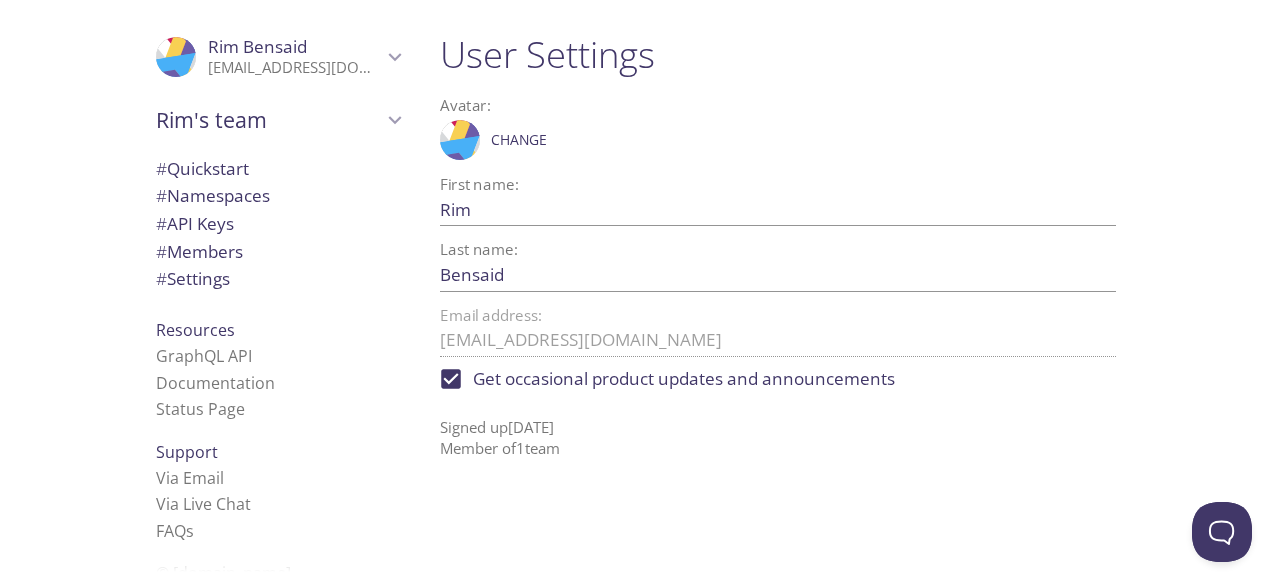 click on ".cls-1 {
fill: #6d5ca8;
}
.cls-2 {
fill: #3fc191;
}
.cls-3 {
fill: #3b4752;
}
.cls-4 {
fill: #ce1e5b;
}
.cls-5 {
fill: #f8d053;
}
.cls-6 {
fill: #48b0f7;
}
.cls-7 {
fill: #d7d9db;
}
ProfilePic Change Save" at bounding box center (778, 140) 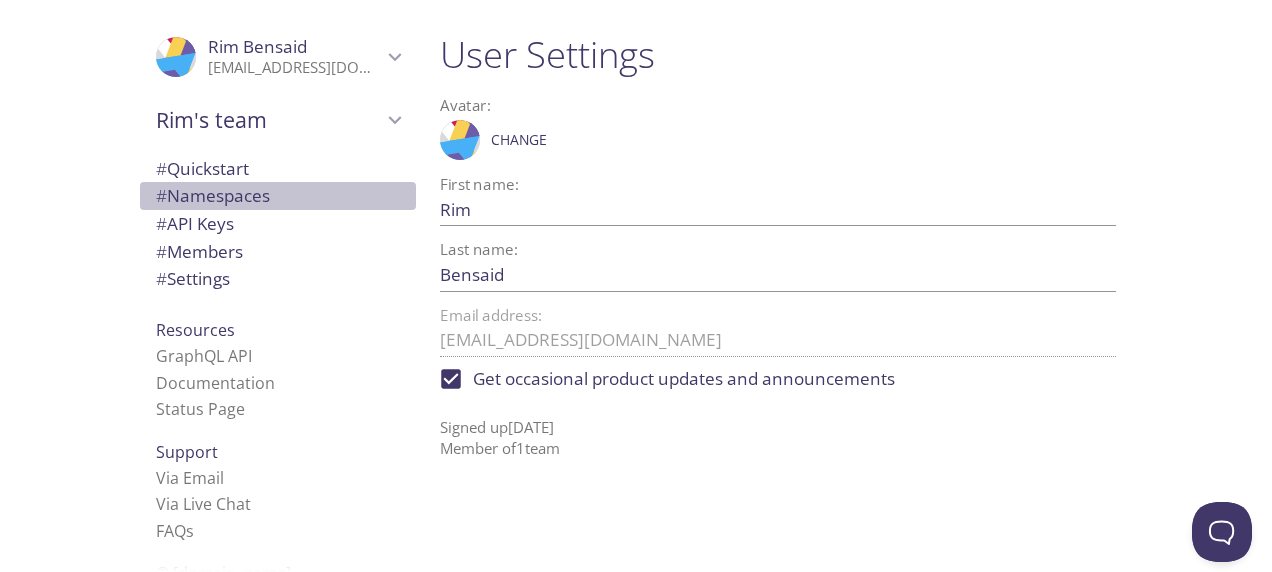 click on "#  Namespaces" at bounding box center (213, 195) 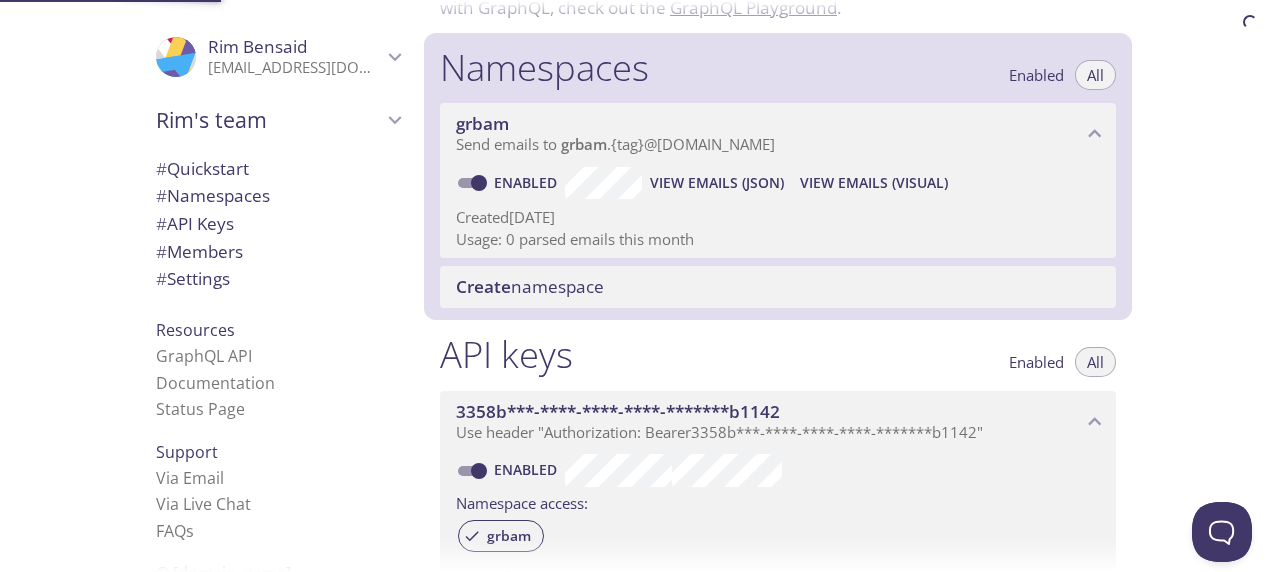 scroll, scrollTop: 252, scrollLeft: 0, axis: vertical 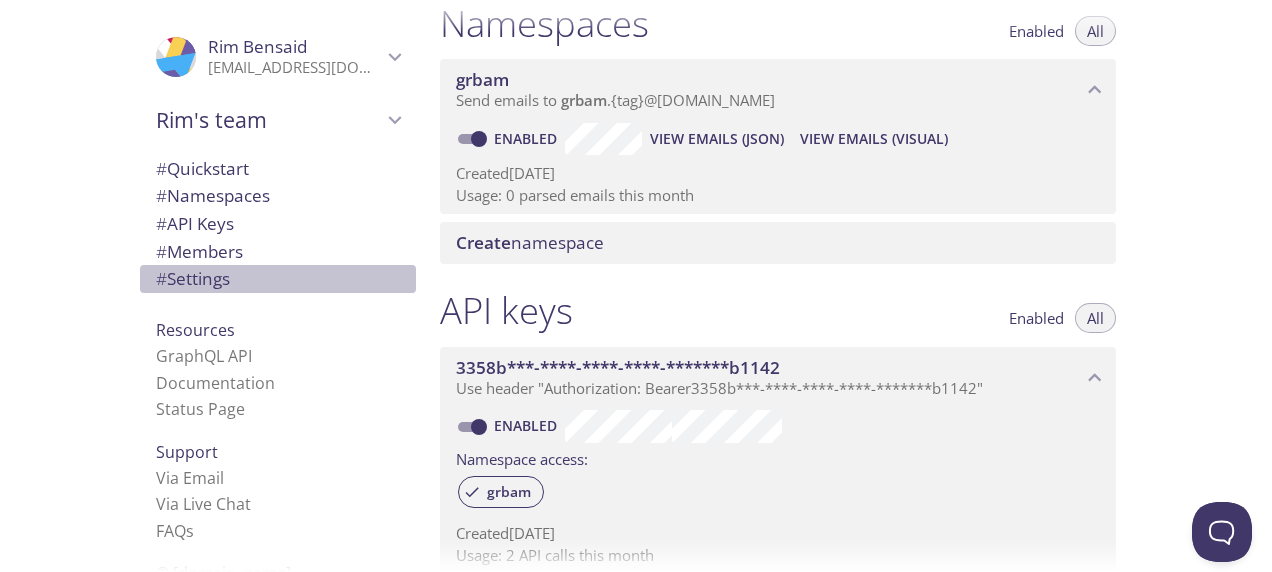 click on "#  Settings" at bounding box center (193, 278) 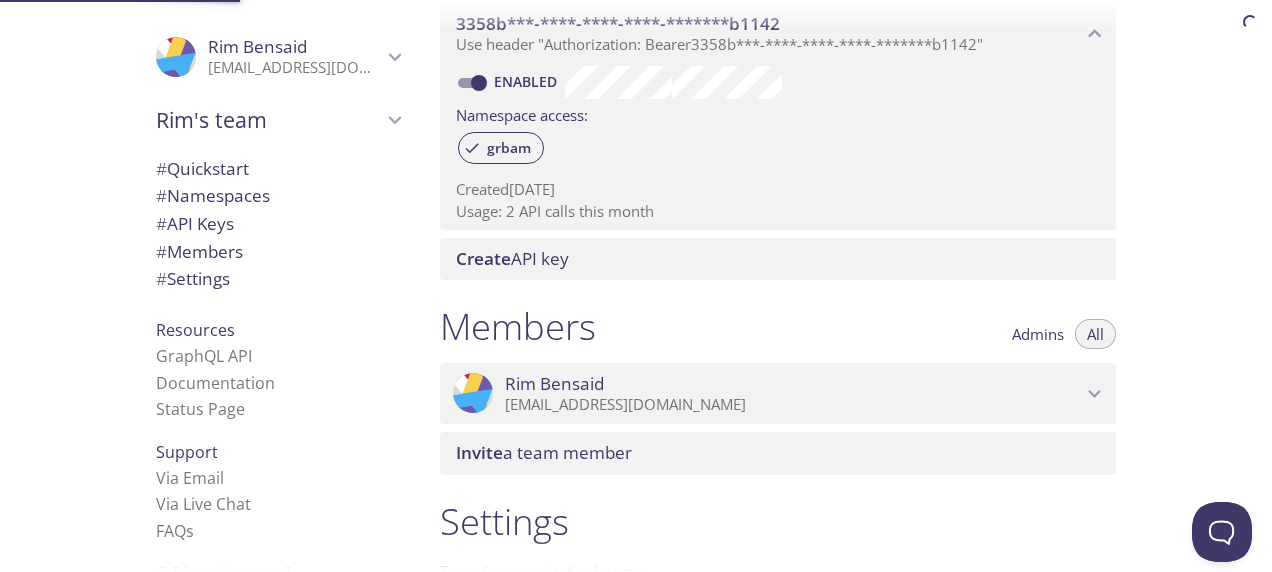 scroll, scrollTop: 850, scrollLeft: 0, axis: vertical 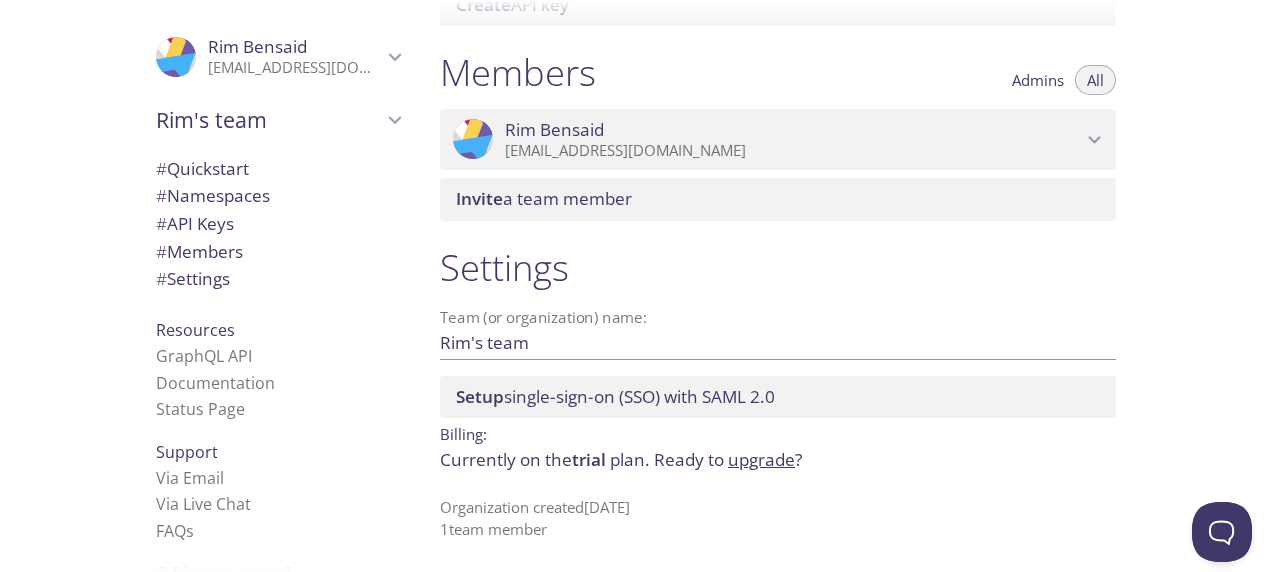 click on "Quickstart Send a test email to   [EMAIL_ADDRESS][DOMAIN_NAME]   and then  click here  to retrieve the email via our simple JSON API. If you don't see it immediately, hit refresh. Next: explore the   documentation   to learn about querying spam reports, filtering emails by tag, and more. If you want the most feature-rich API and you're familiar with GraphQL, check out the   GraphQL Playground . Namespaces Enabled All grbam Send emails to   grbam . {tag} @[DOMAIN_NAME] Enabled View Emails (JSON) View Emails (Visual) Created  [DATE] Usage: 0 parsed emails this month Create  namespace API keys Enabled All 3358b***-****-****-****-*******b1142 Use header "Authorization: Bearer  3358b***-****-****-****-*******b1142 " Enabled Namespace access: grbam Created  [DATE] Usage: 2 API calls this month Create  API key Members Admins All   ProfilePic Rim   Bensaid [EMAIL_ADDRESS][DOMAIN_NAME] Joined  [DATE] Invite  a team member Settings Team (or organization) name: Rim's team Save Setup Billing: Currently on the" at bounding box center (848, 286) 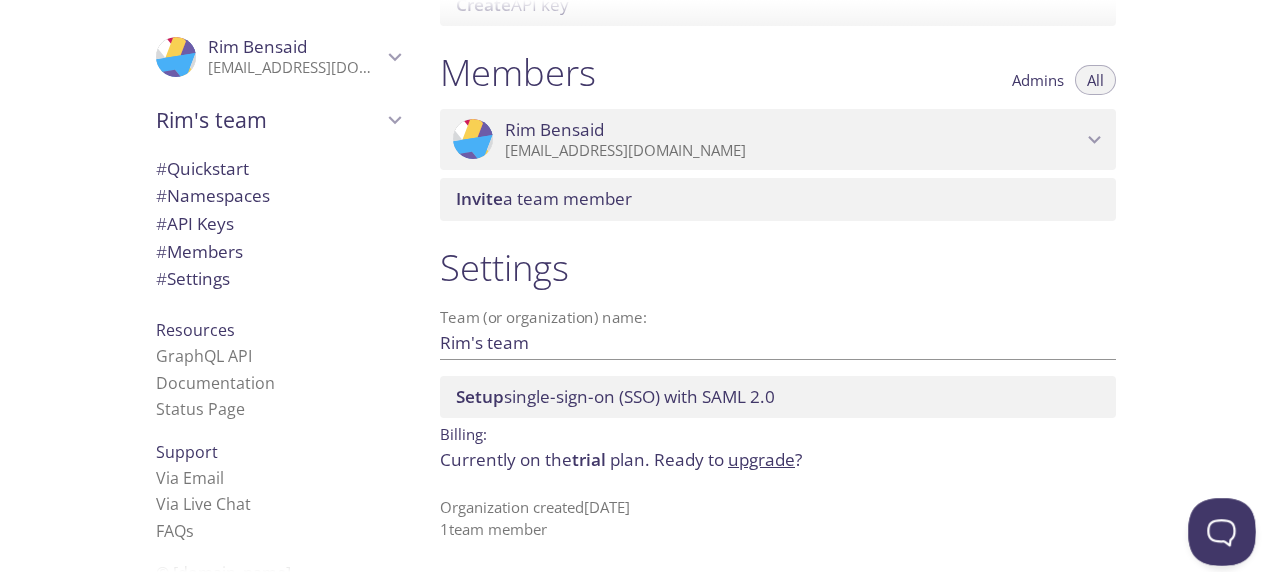 click at bounding box center [1218, 528] 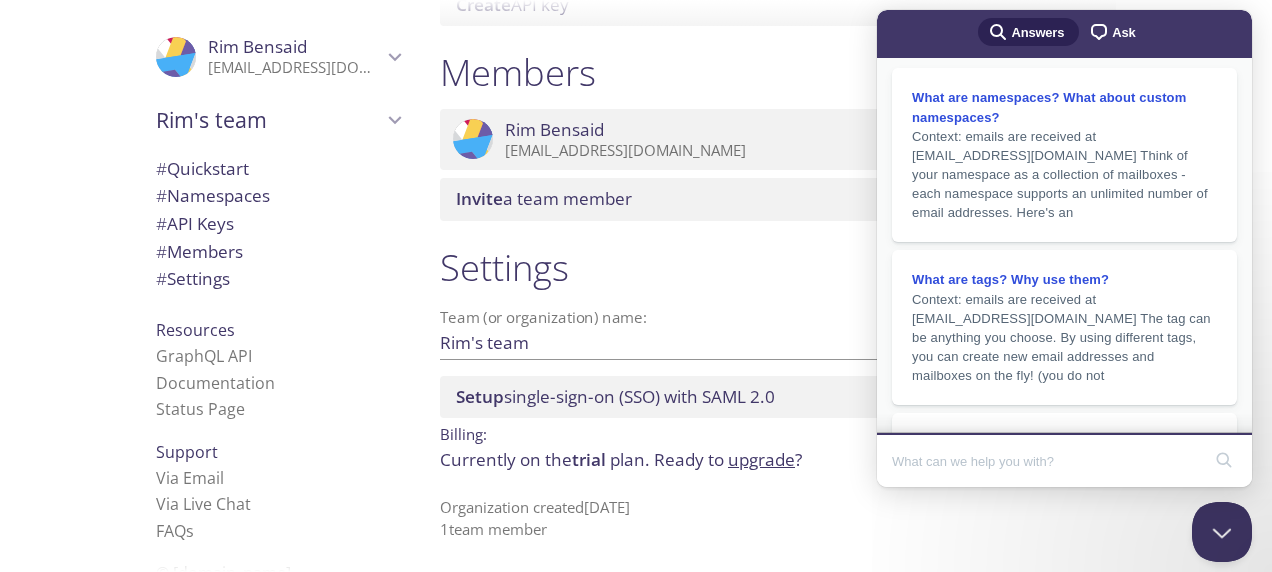 click at bounding box center [1046, 461] 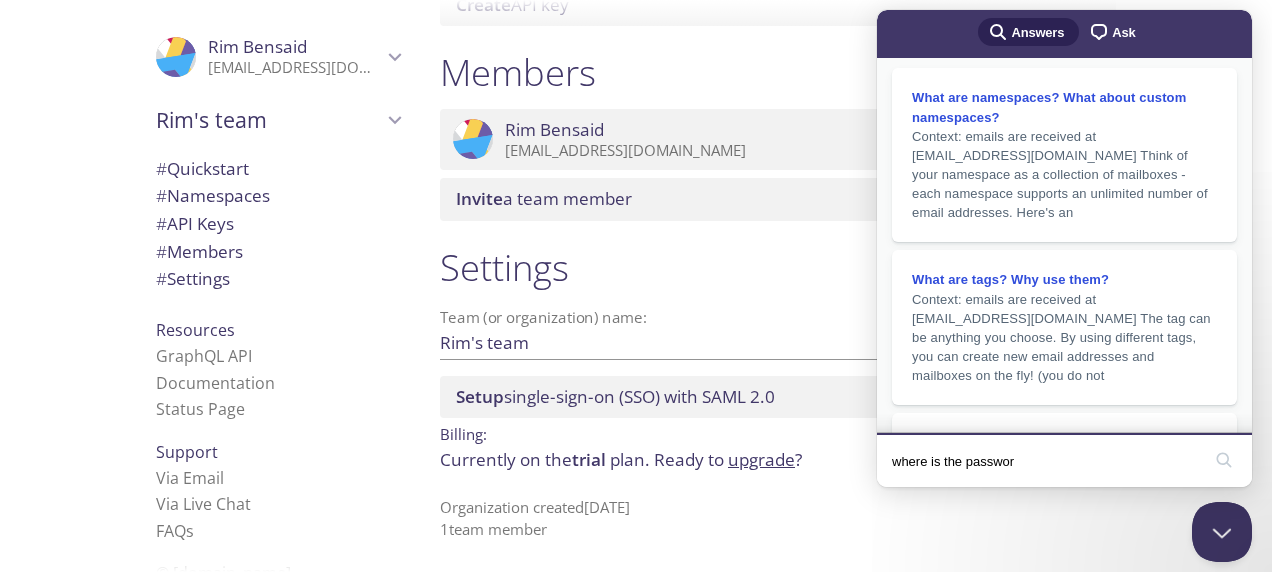 type on "where is the password" 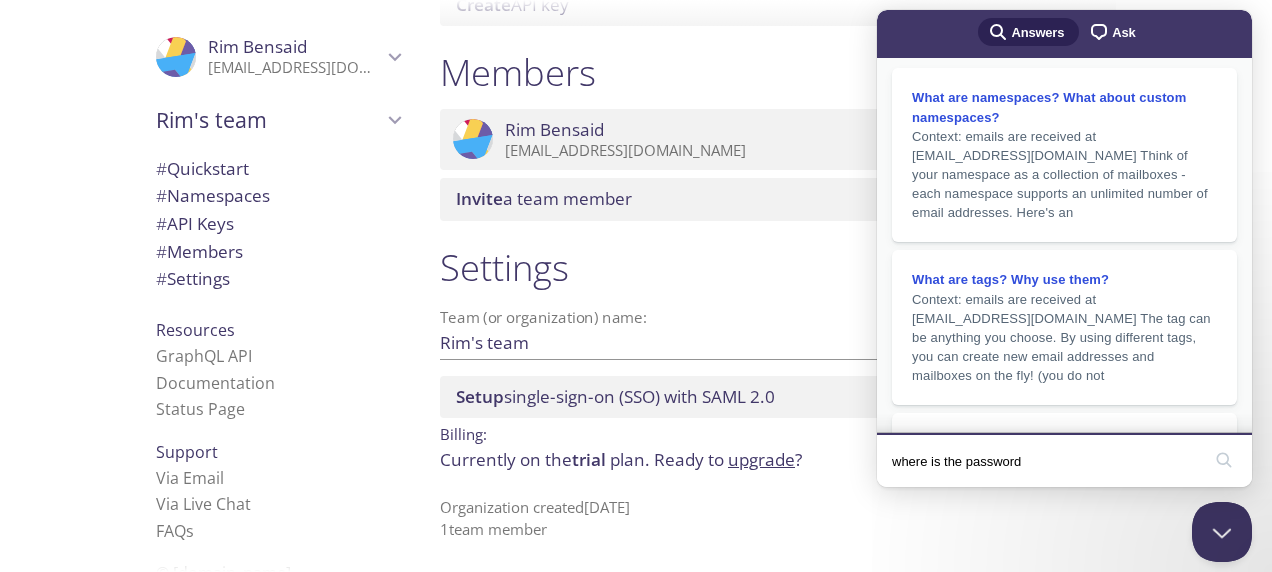 click on "search" at bounding box center (1224, 460) 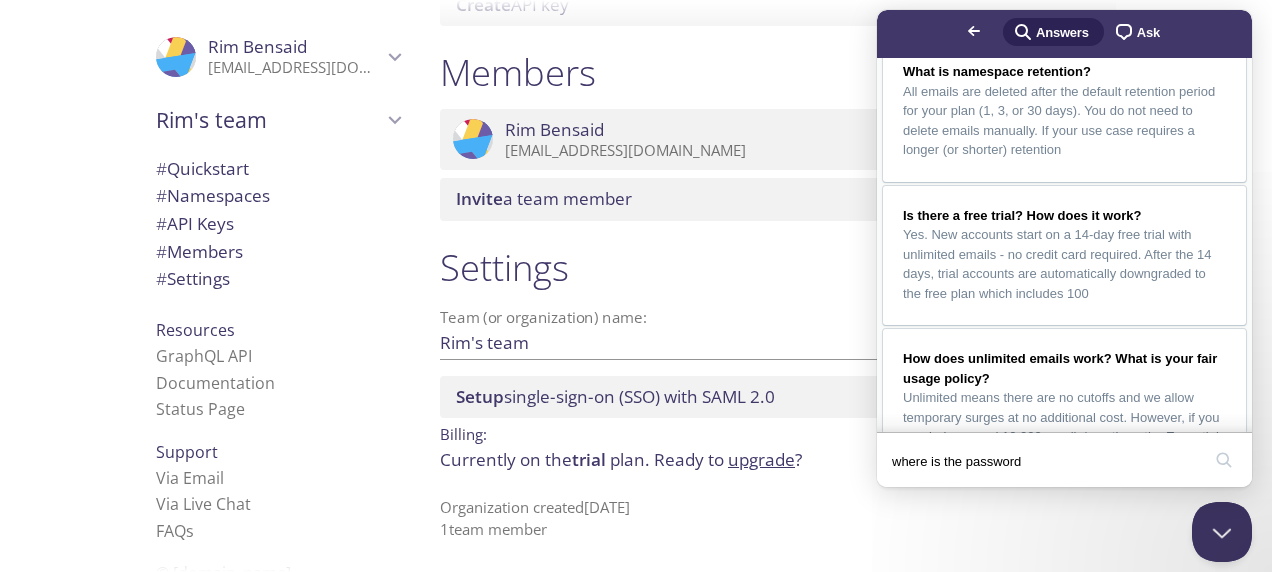 scroll, scrollTop: 29, scrollLeft: 0, axis: vertical 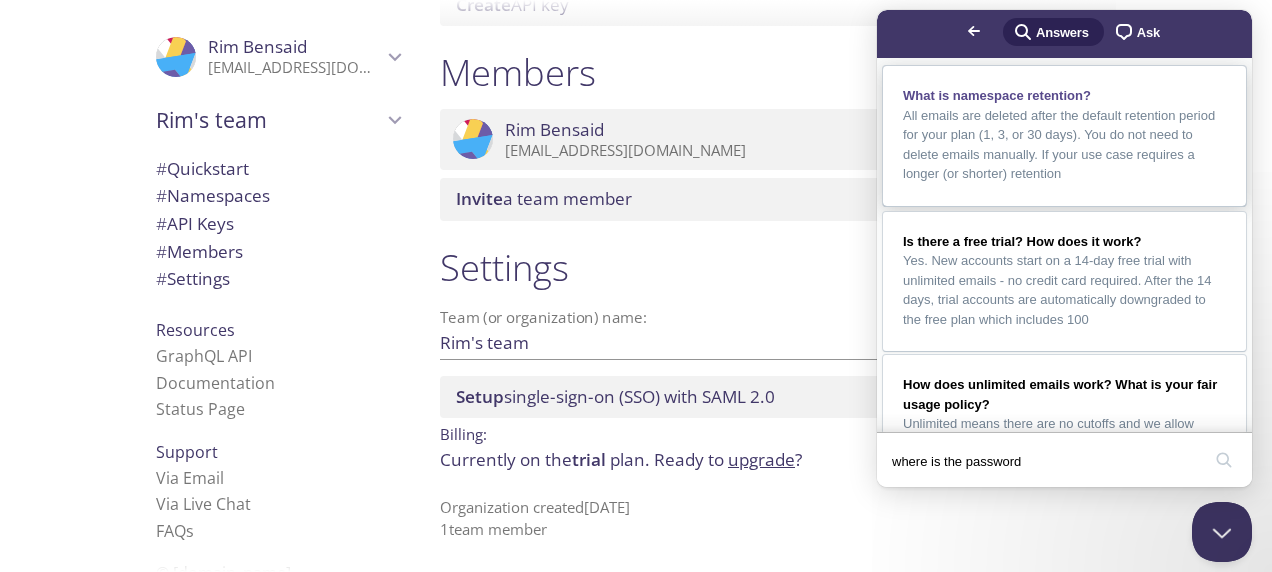 click on "All emails are deleted after the default retention period for your plan (1, 3, or 30 days). You do not need to delete emails manually. If your use case requires a longer (or shorter) retention" at bounding box center (1059, 145) 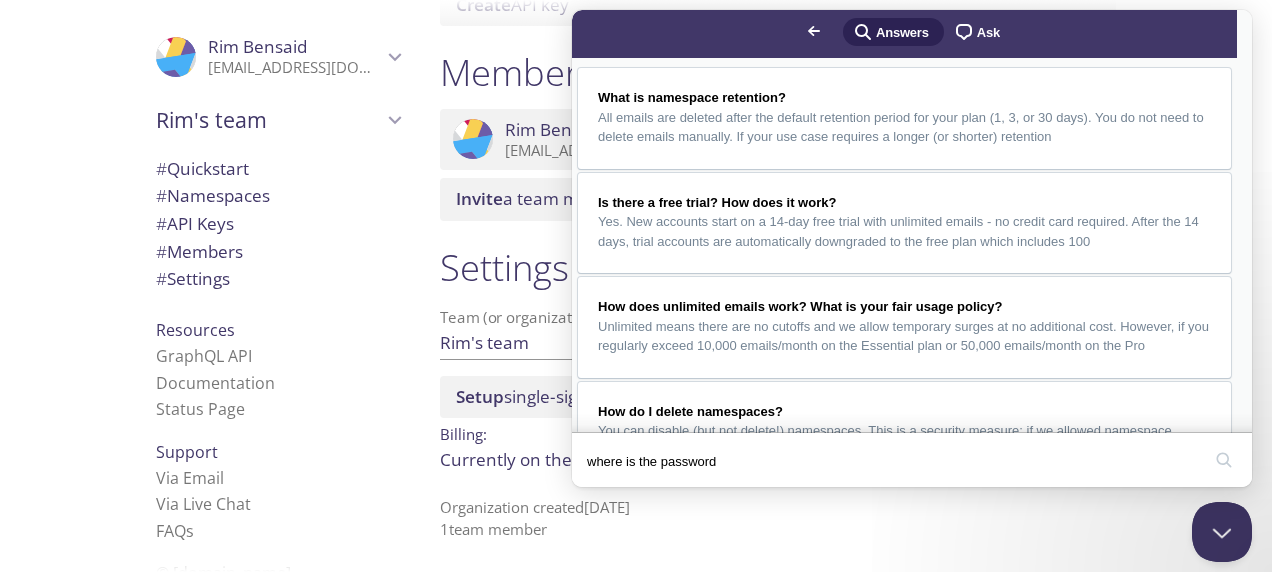 click on "Close" at bounding box center [591, 501] 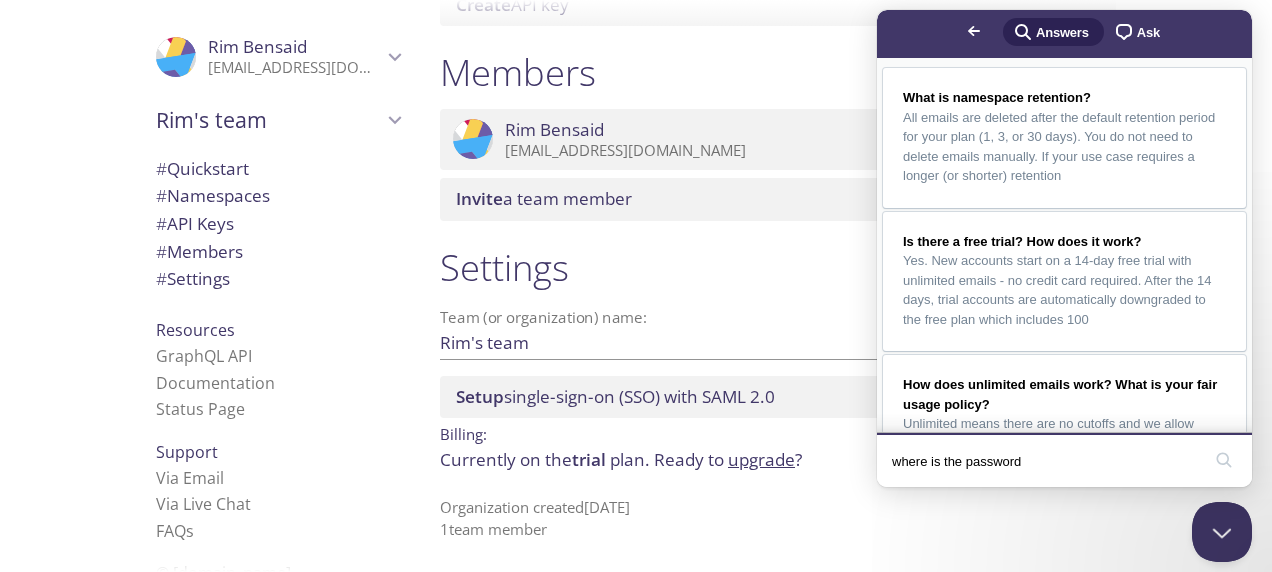 scroll, scrollTop: 380, scrollLeft: 0, axis: vertical 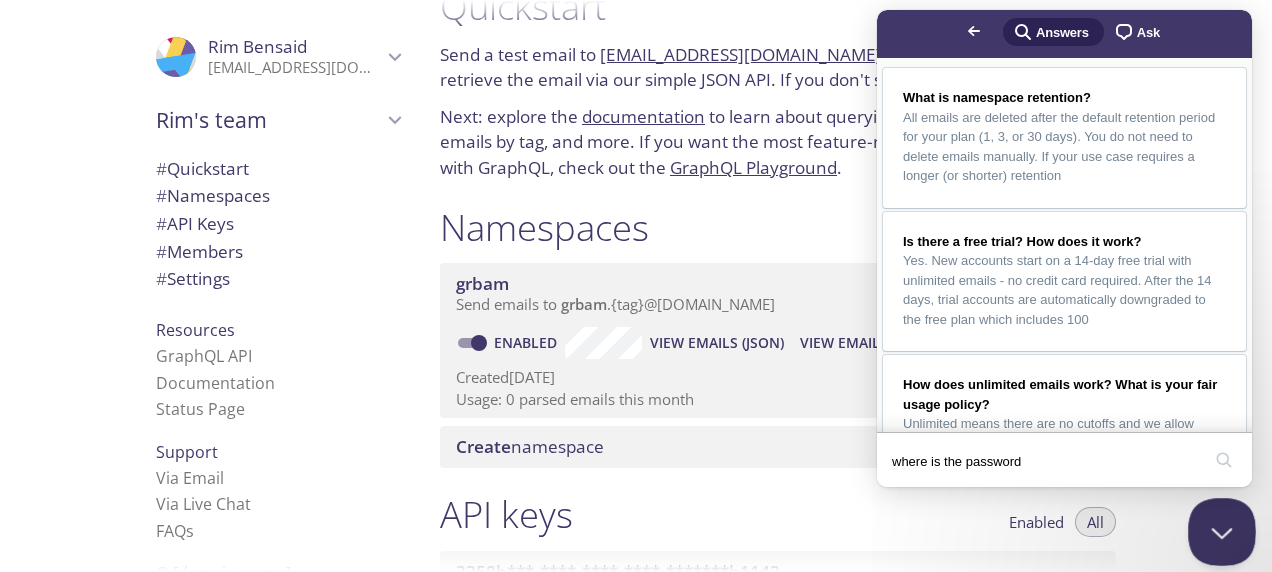 click at bounding box center (1218, 528) 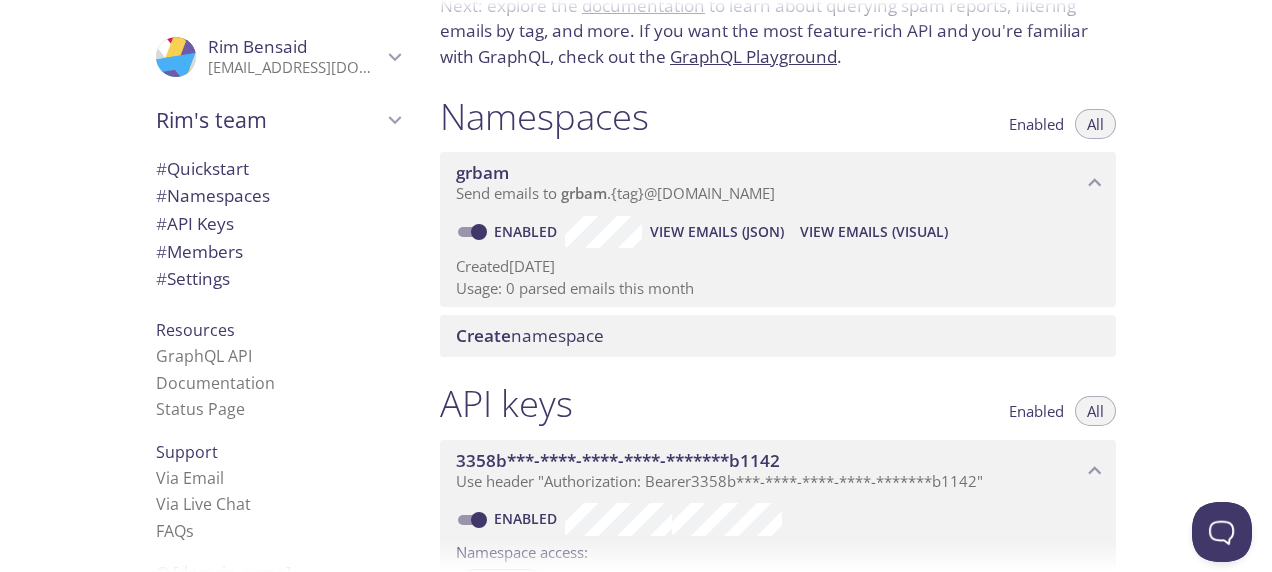 scroll, scrollTop: 96, scrollLeft: 0, axis: vertical 